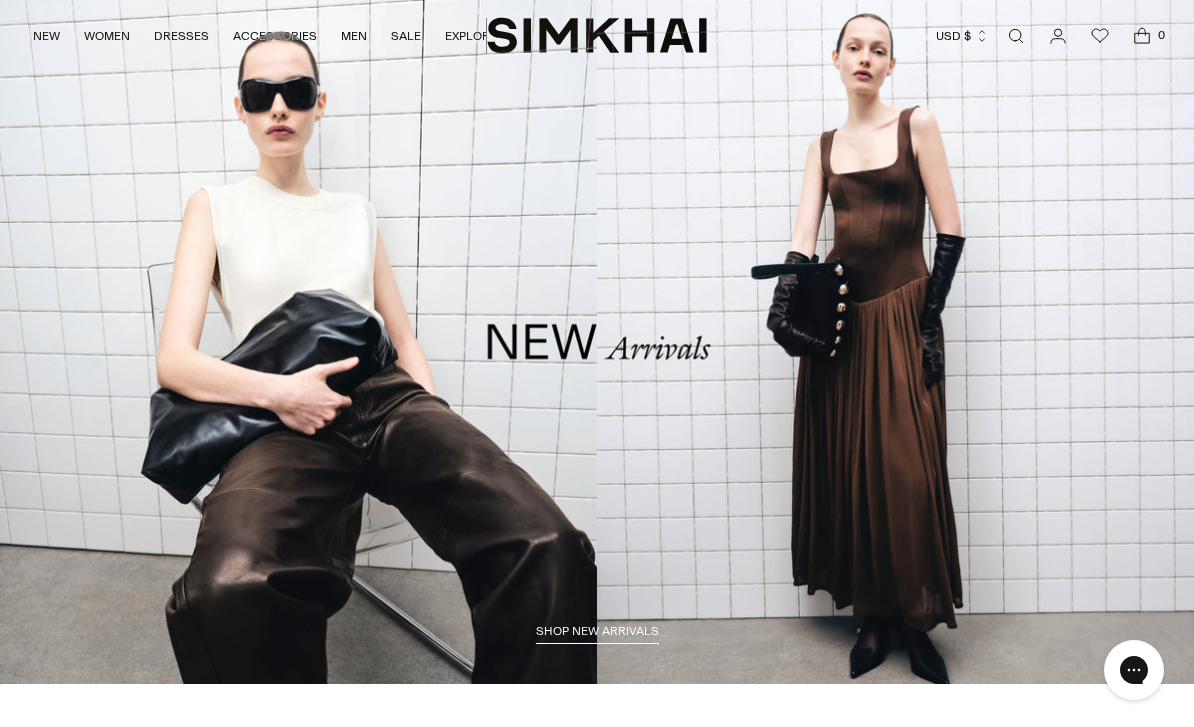 scroll, scrollTop: 0, scrollLeft: 0, axis: both 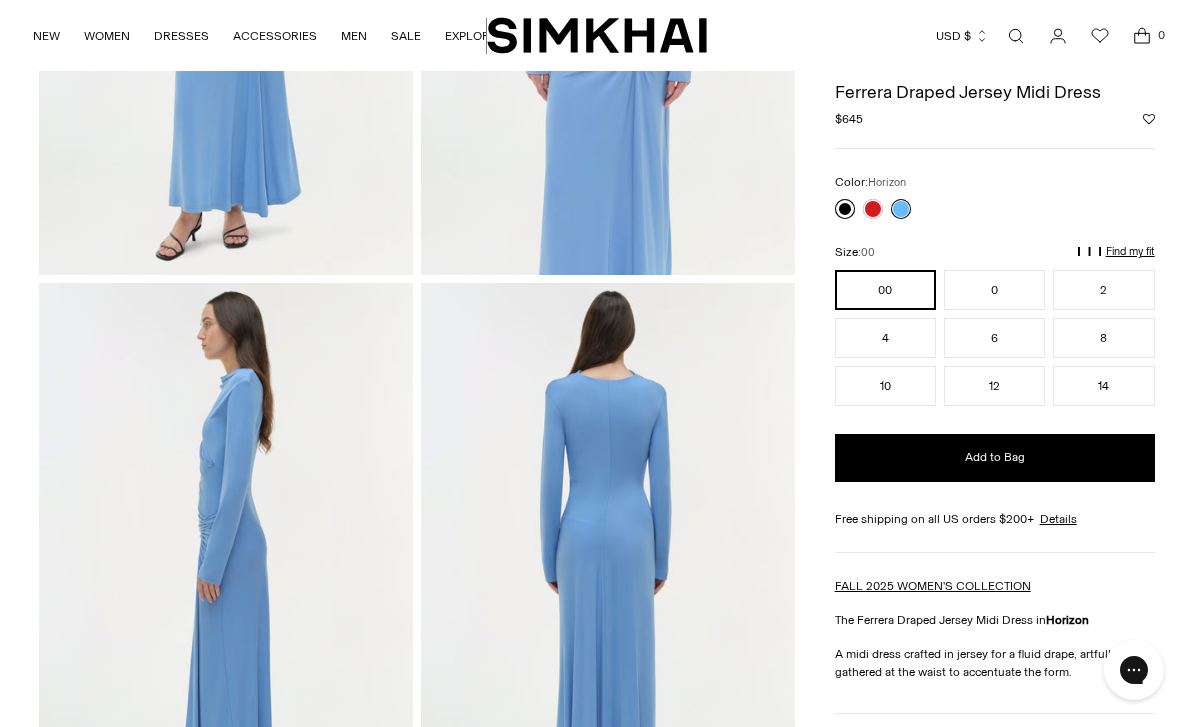 click at bounding box center [845, 210] 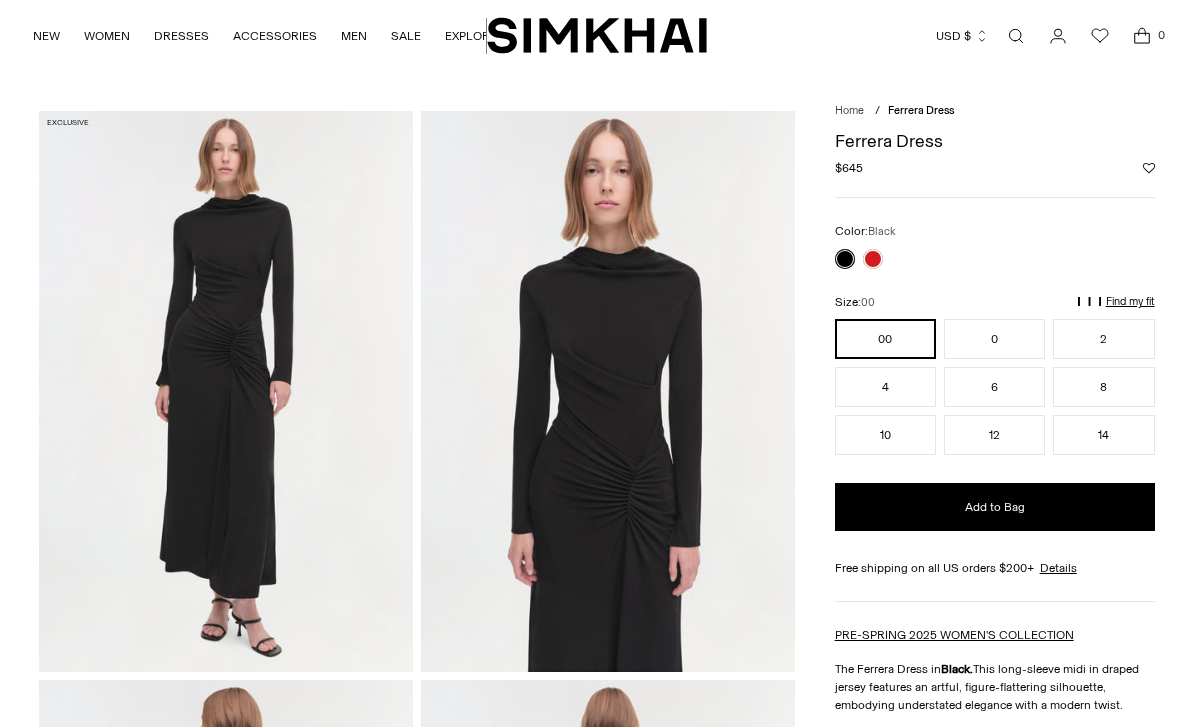 scroll, scrollTop: 490, scrollLeft: 0, axis: vertical 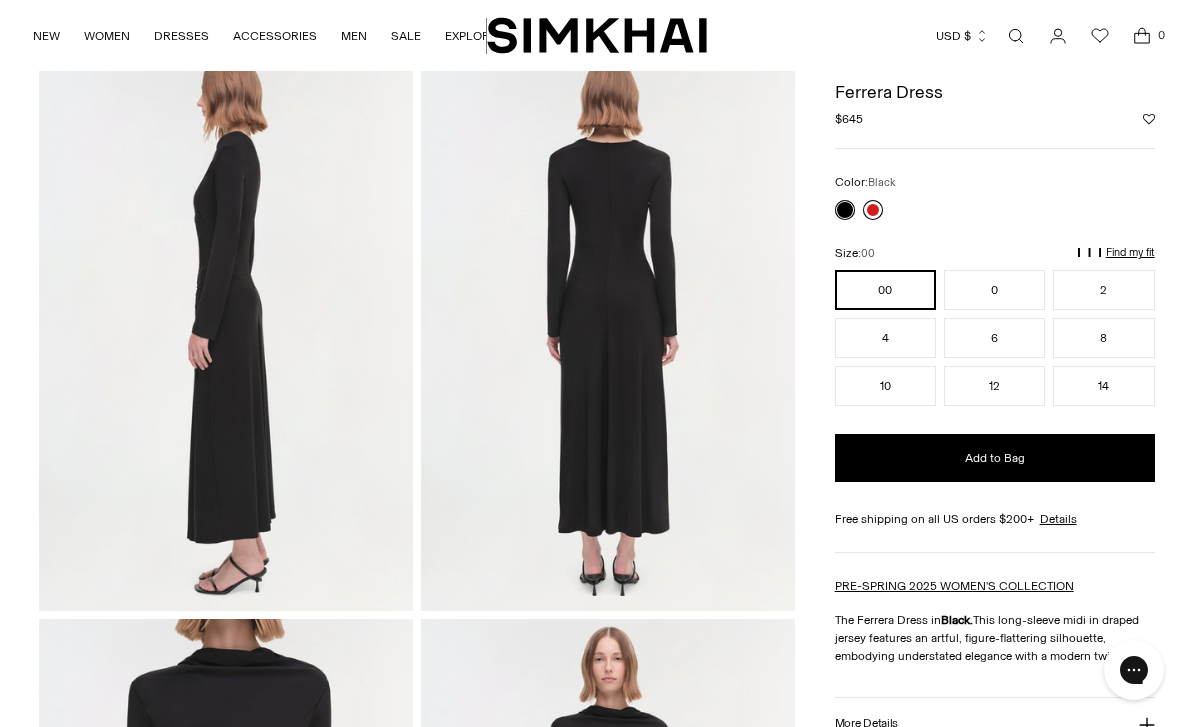 click at bounding box center (873, 210) 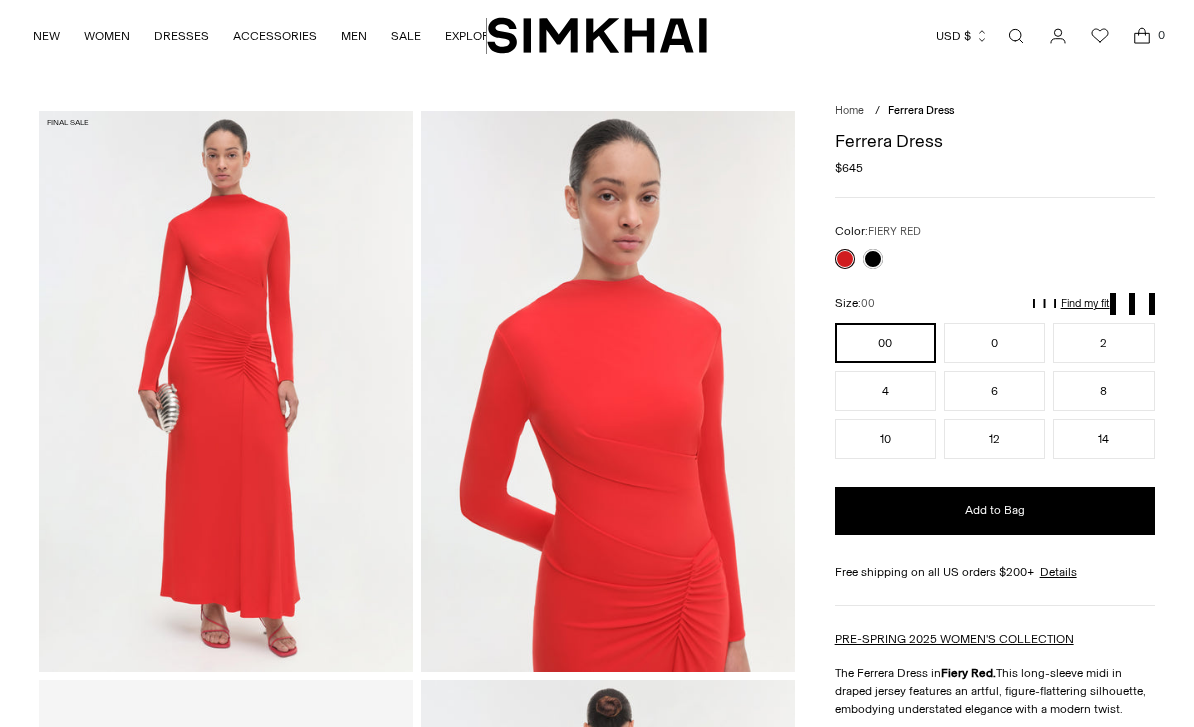 scroll, scrollTop: 0, scrollLeft: 0, axis: both 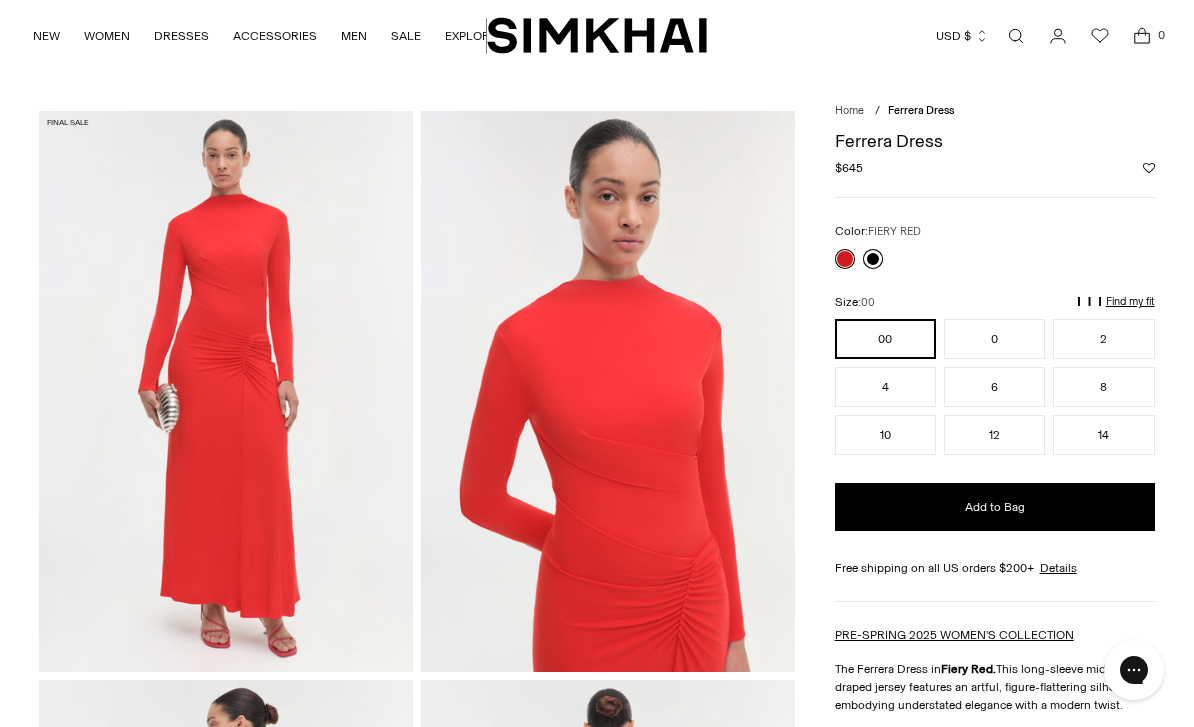 click at bounding box center [873, 259] 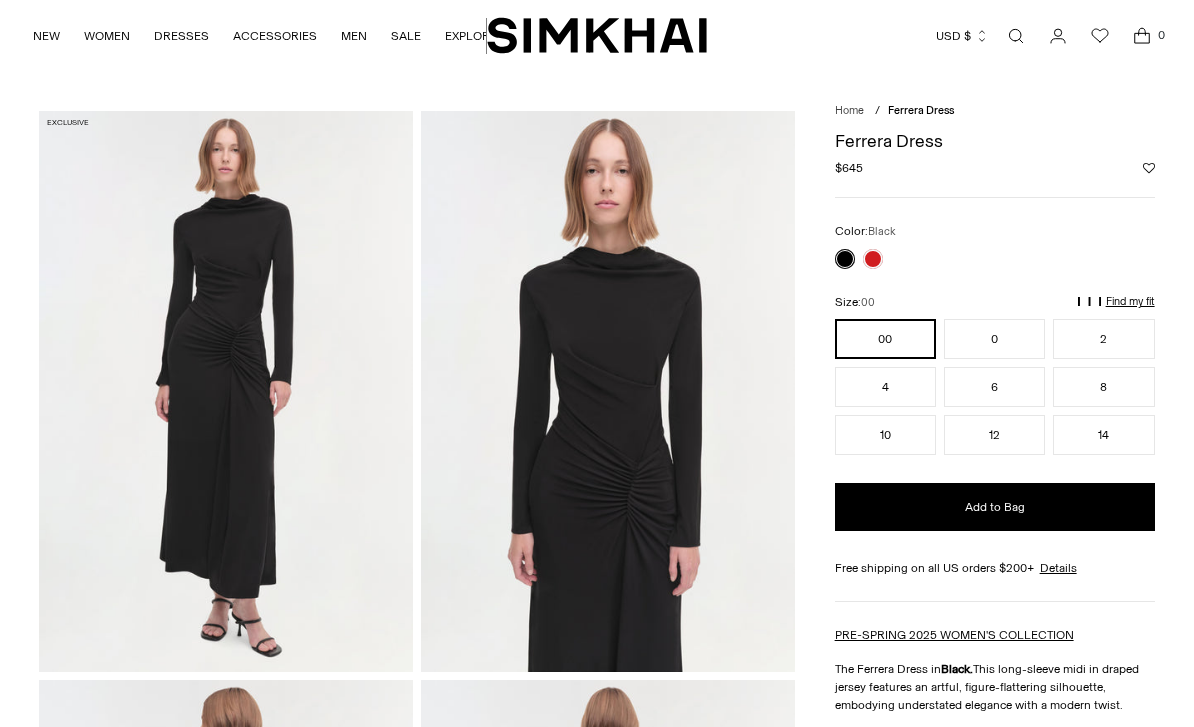 scroll, scrollTop: 130, scrollLeft: 0, axis: vertical 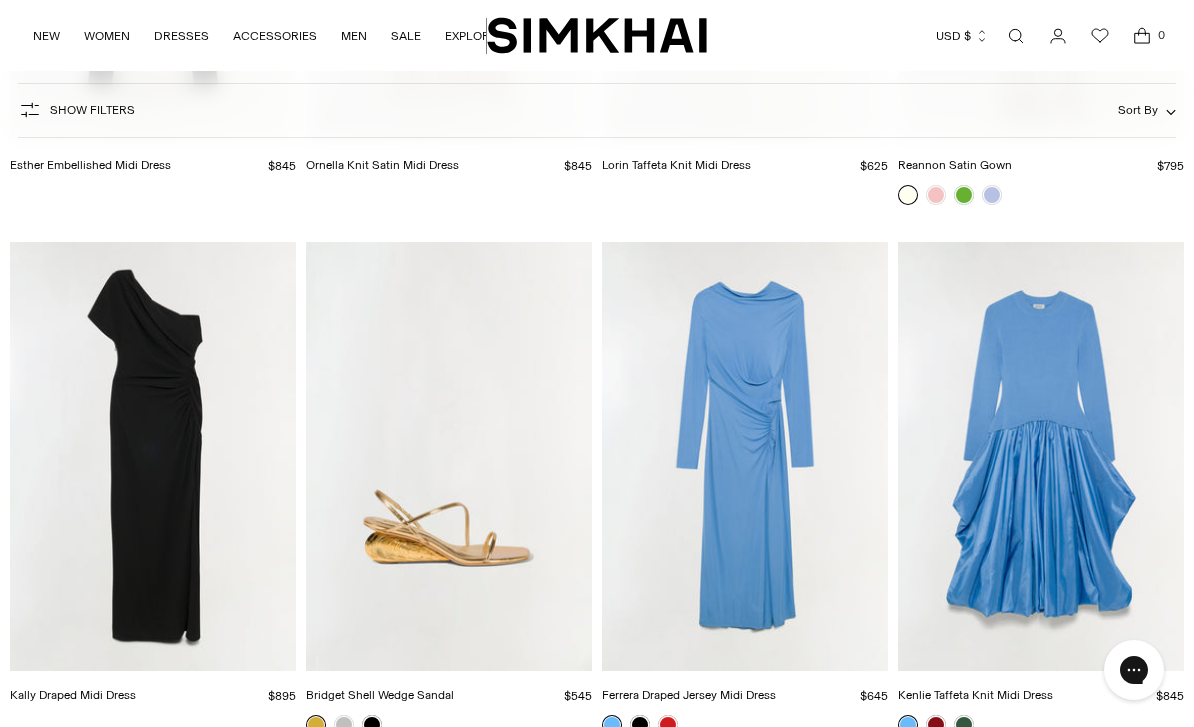click at bounding box center (1041, 456) 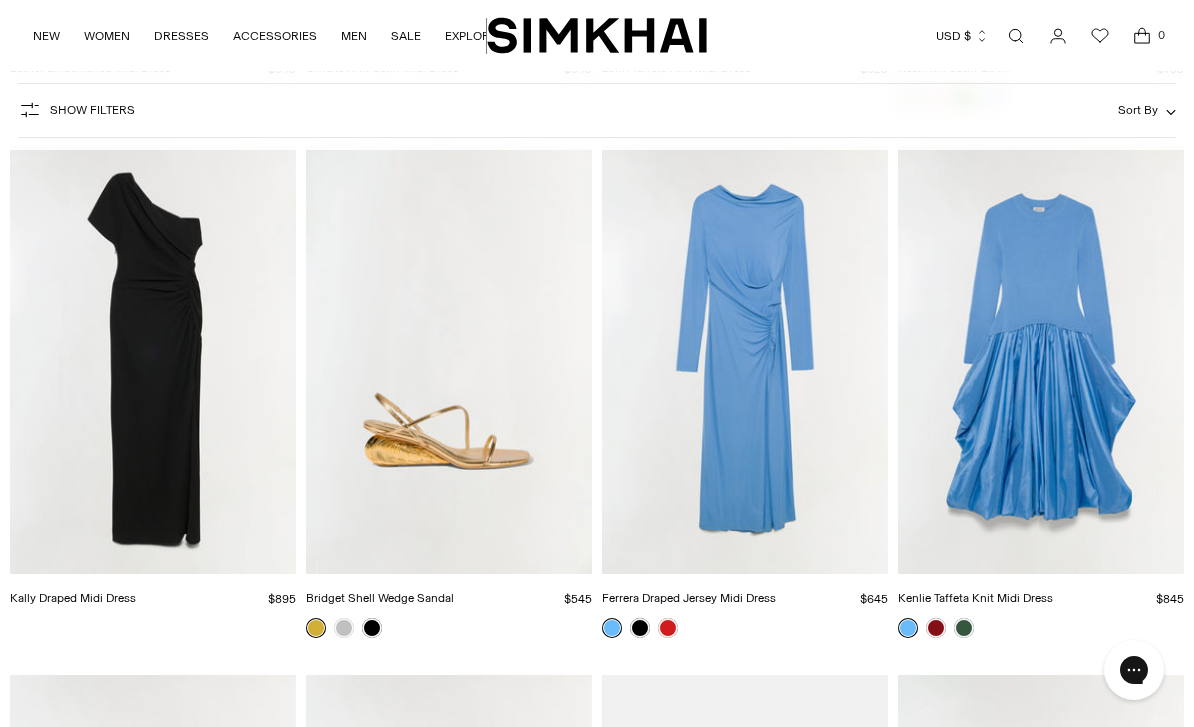 scroll, scrollTop: 6920, scrollLeft: 0, axis: vertical 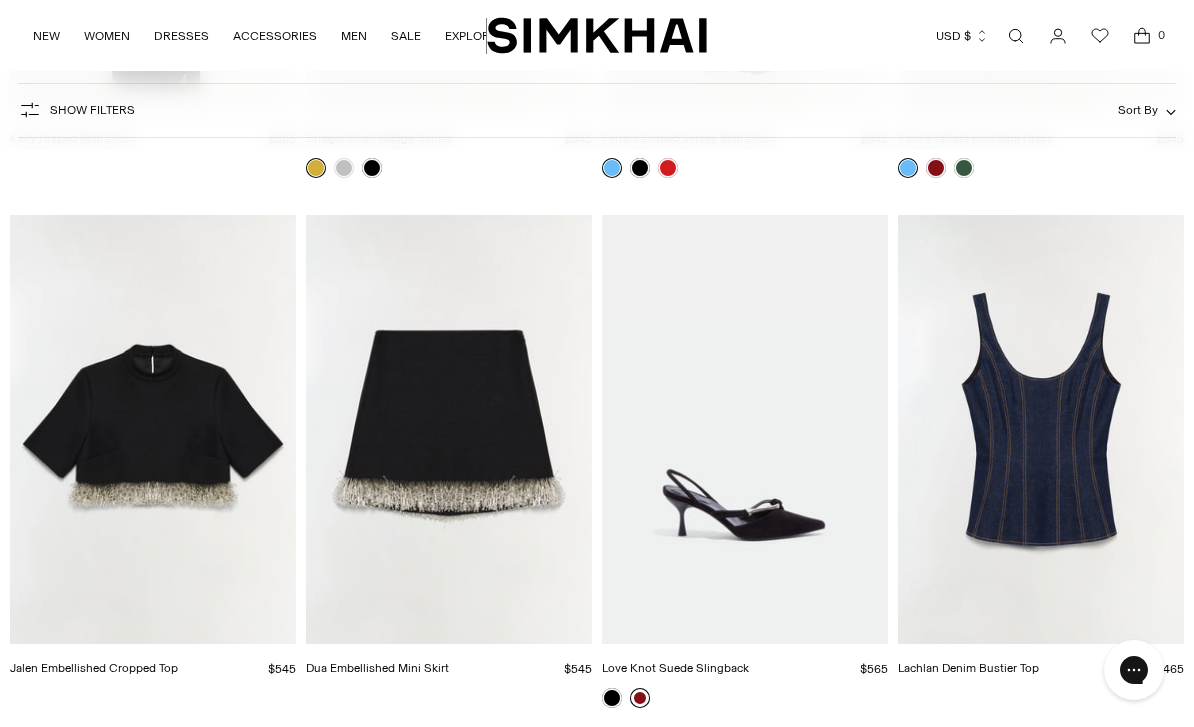 click at bounding box center [153, 429] 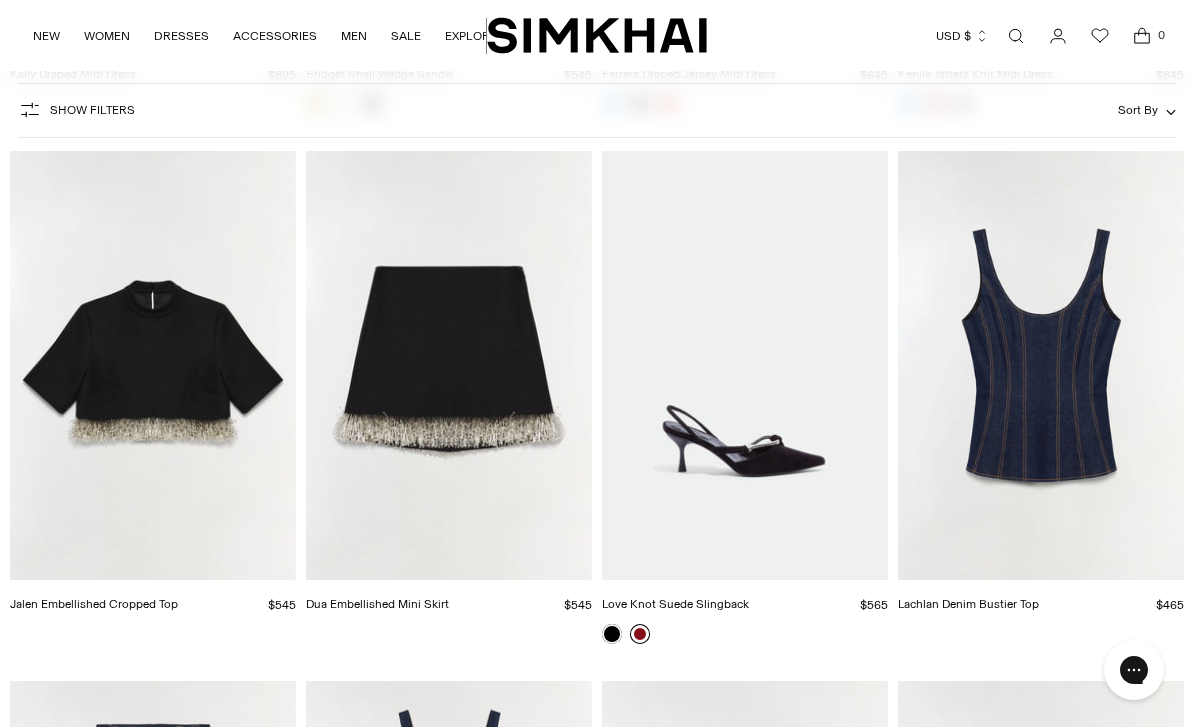 click at bounding box center [449, 365] 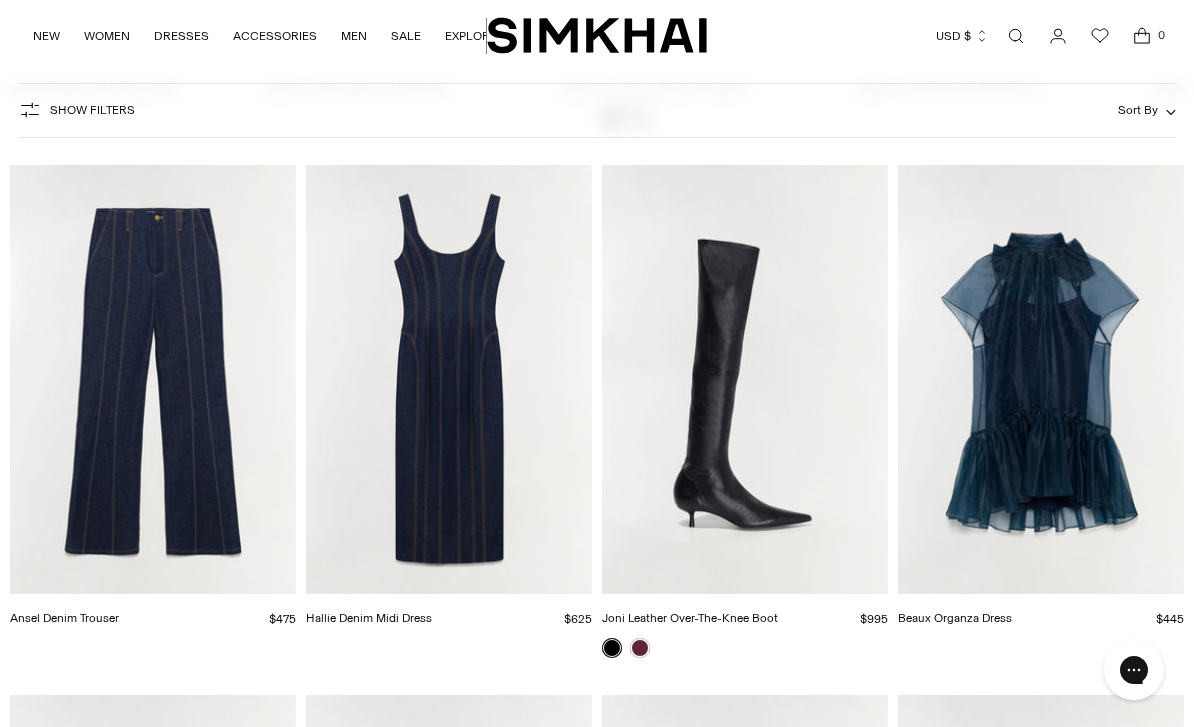 scroll, scrollTop: 7501, scrollLeft: 0, axis: vertical 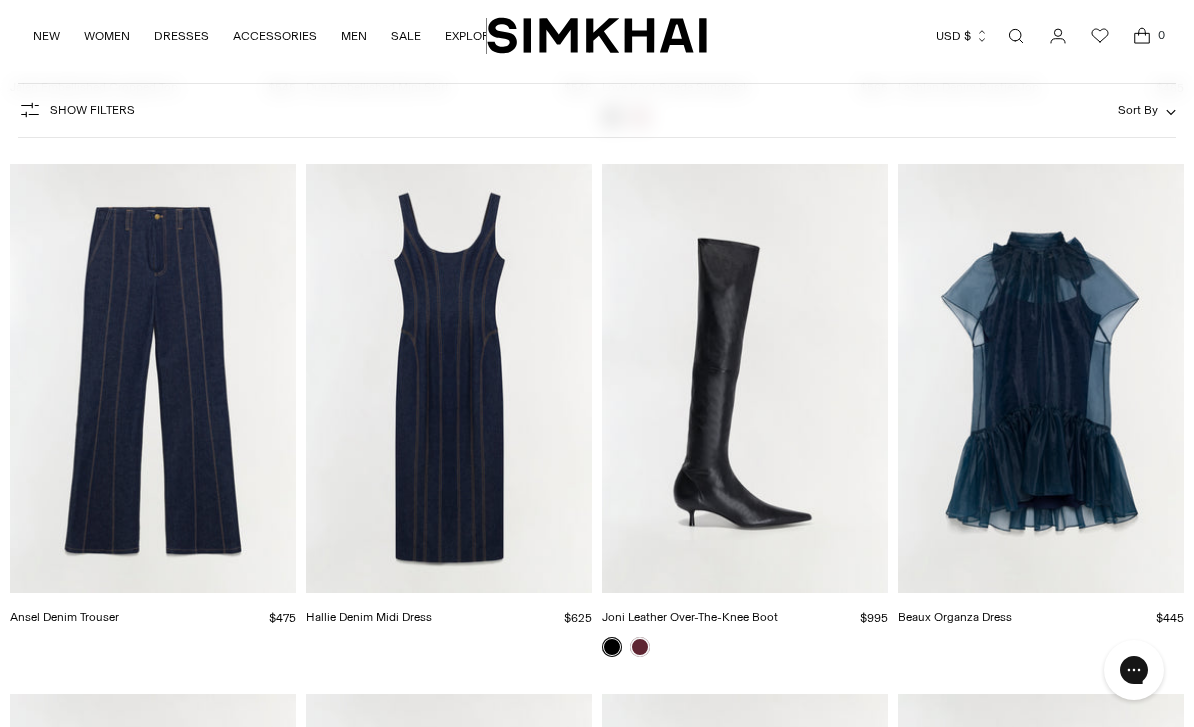 click at bounding box center (449, 378) 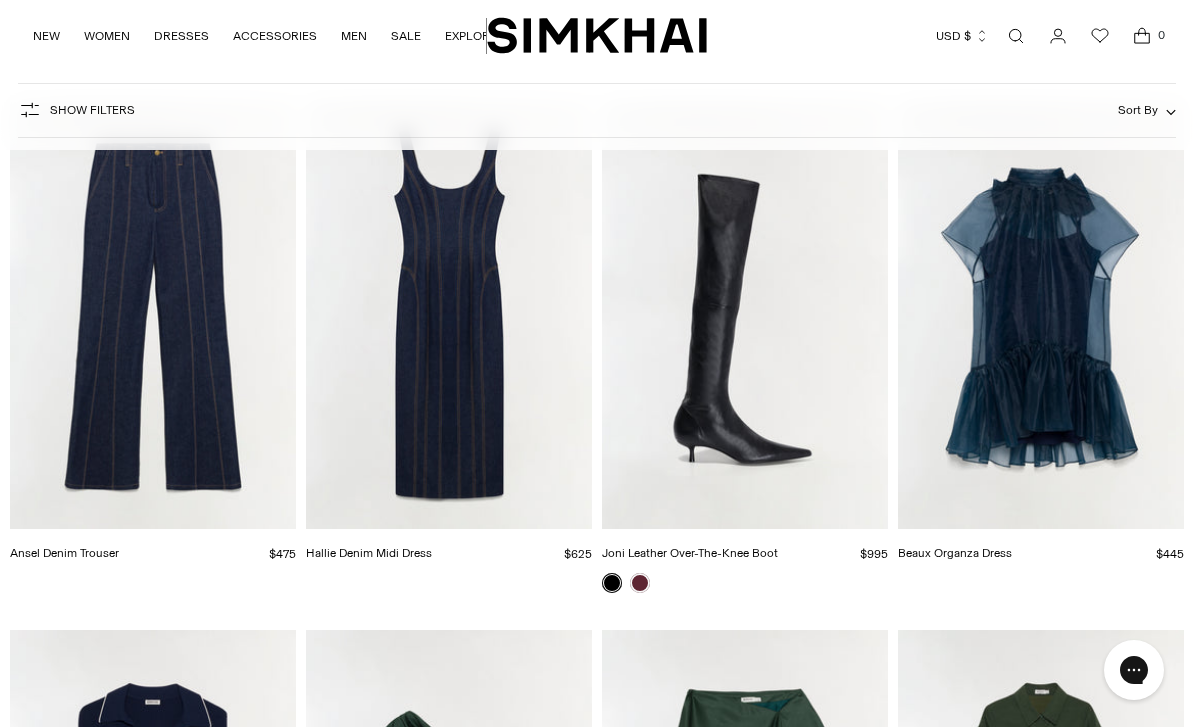click at bounding box center [1041, 314] 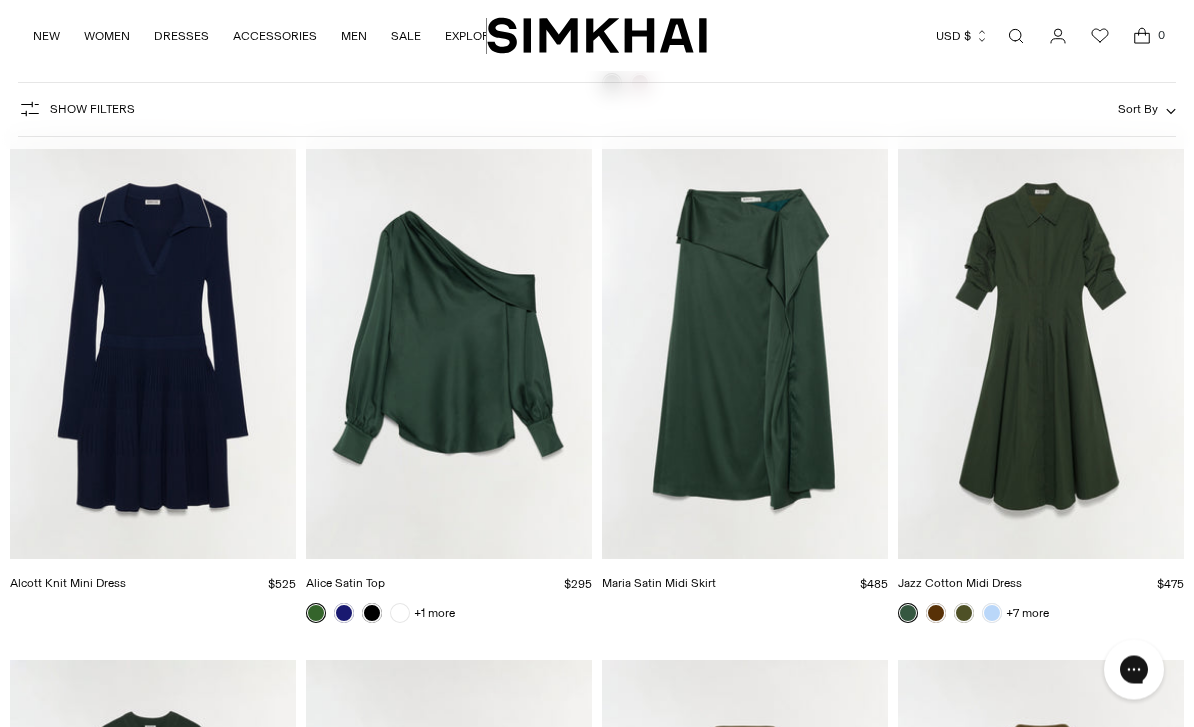 scroll, scrollTop: 8071, scrollLeft: 0, axis: vertical 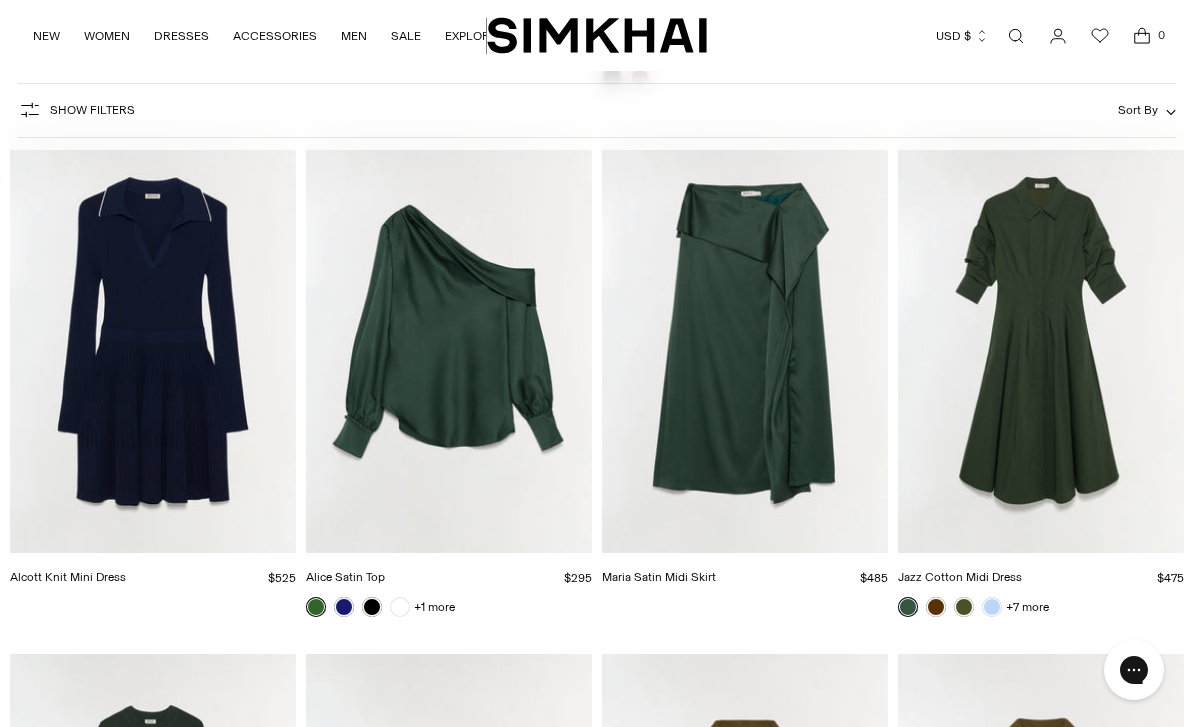 click at bounding box center [153, 338] 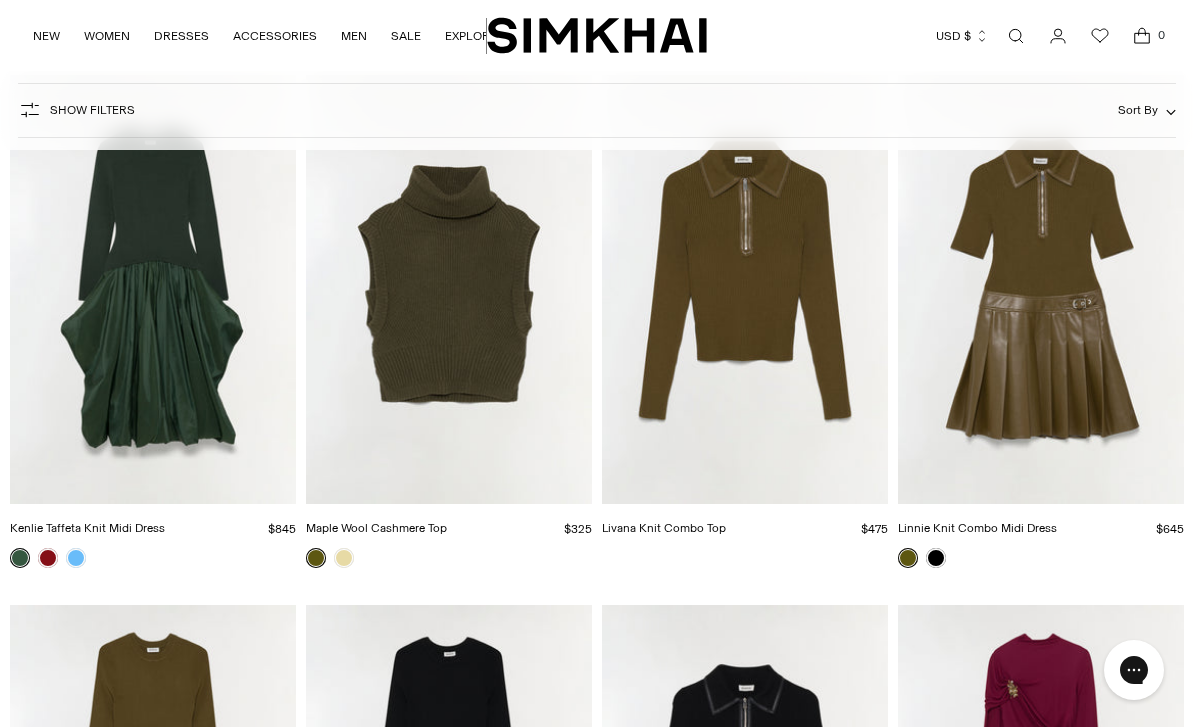 scroll, scrollTop: 8660, scrollLeft: 0, axis: vertical 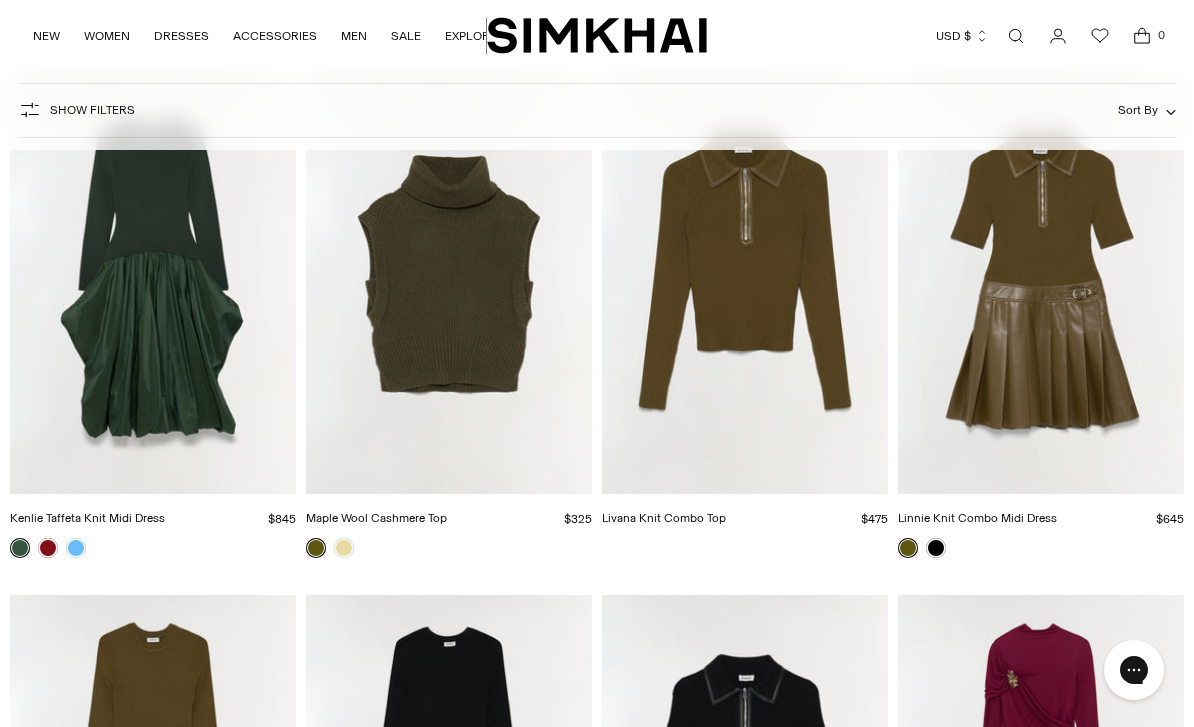 click at bounding box center (449, 279) 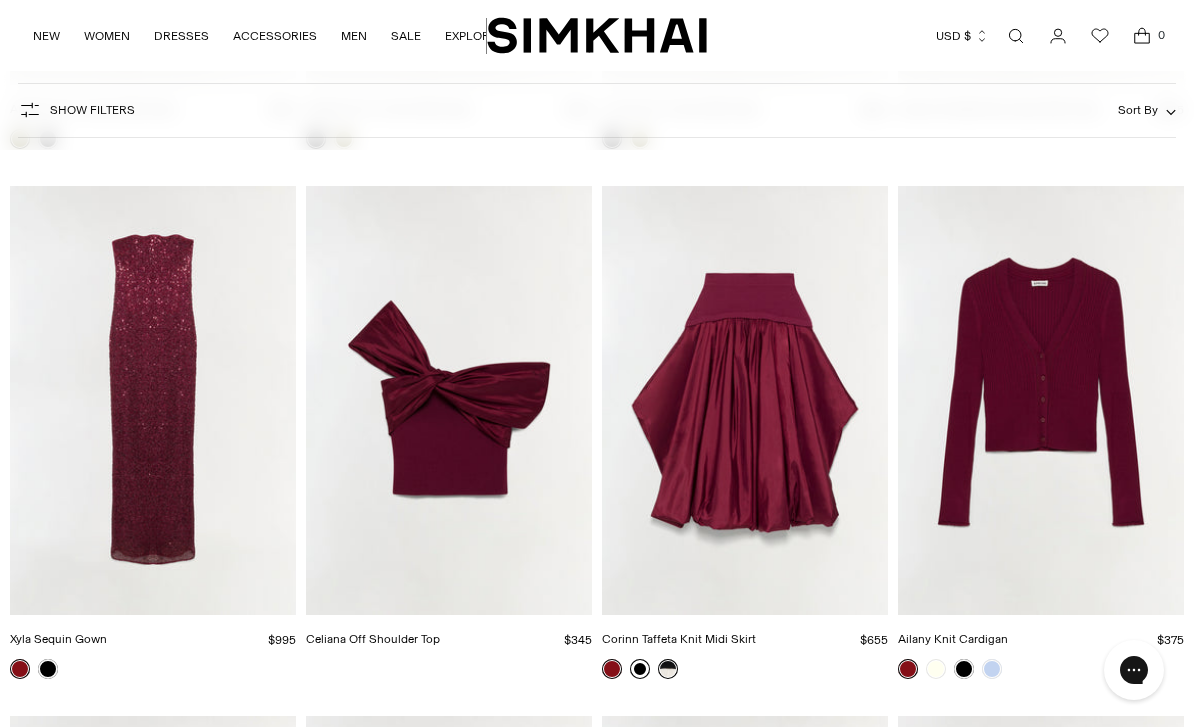 scroll, scrollTop: 9600, scrollLeft: 0, axis: vertical 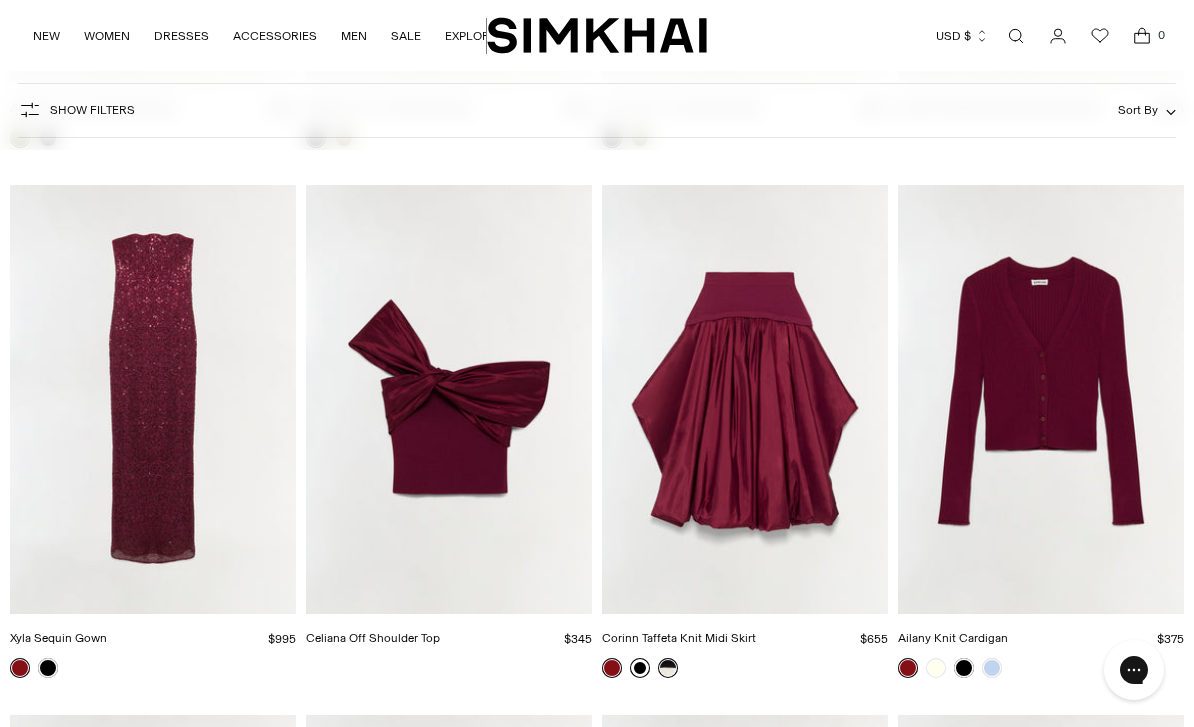 click at bounding box center [745, 399] 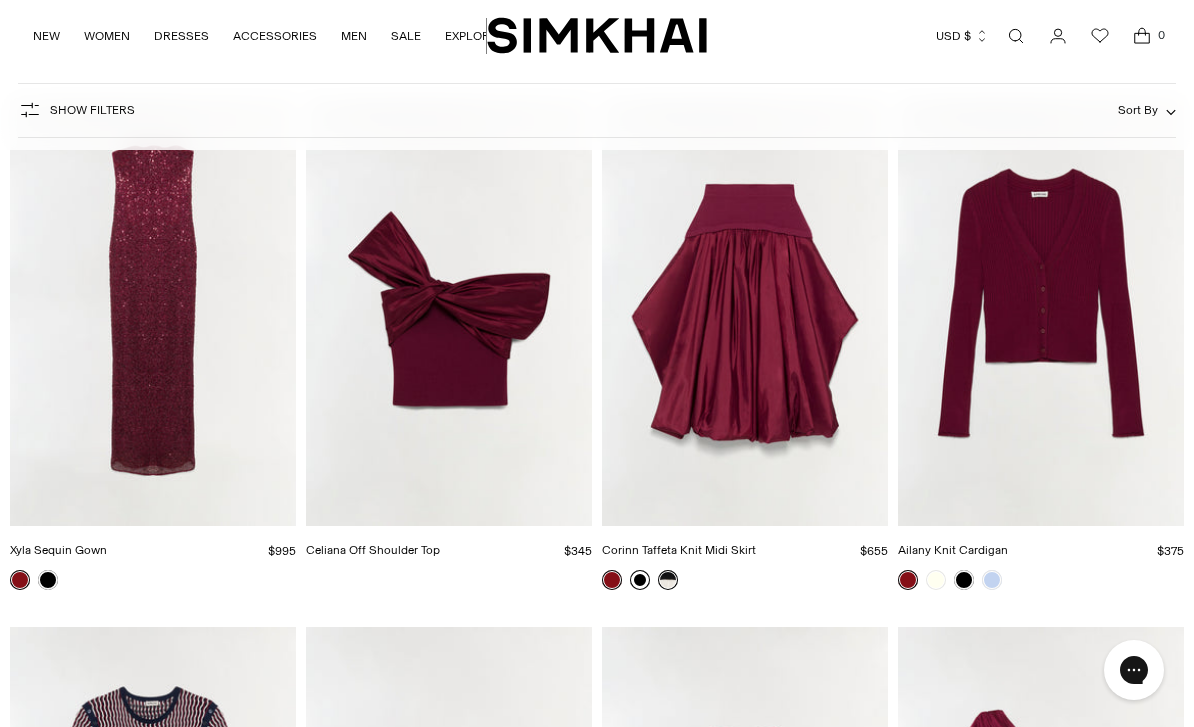 scroll, scrollTop: 9689, scrollLeft: 0, axis: vertical 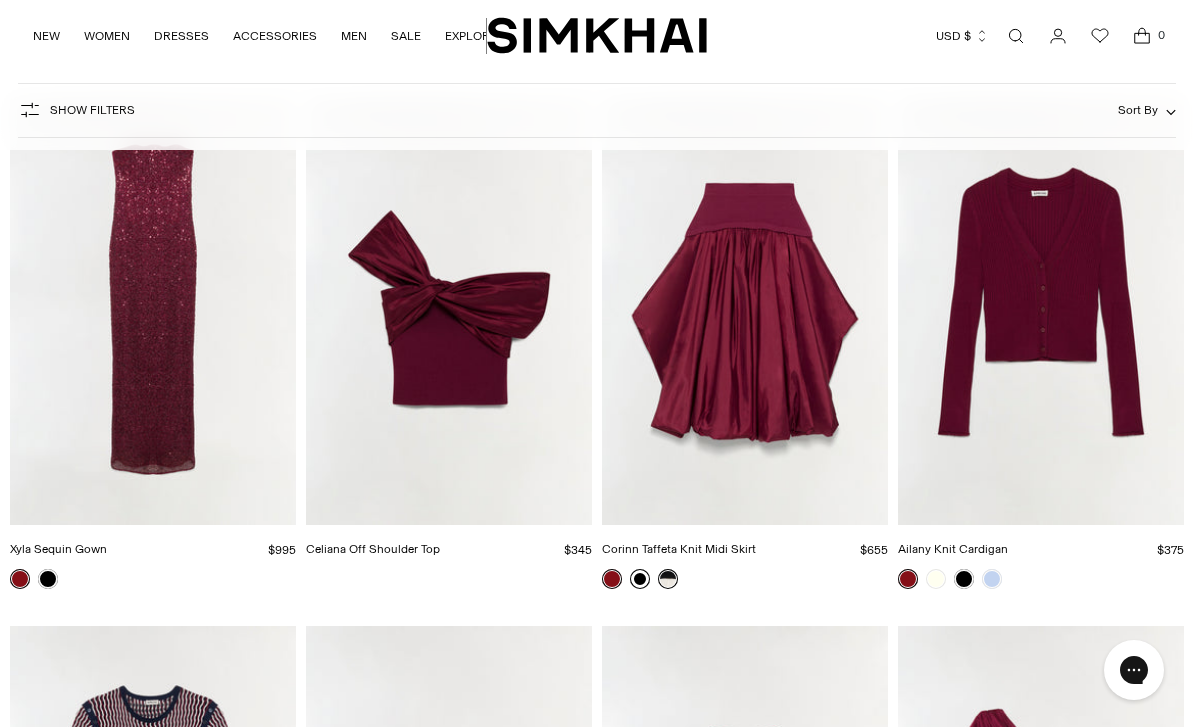 click at bounding box center (1041, 310) 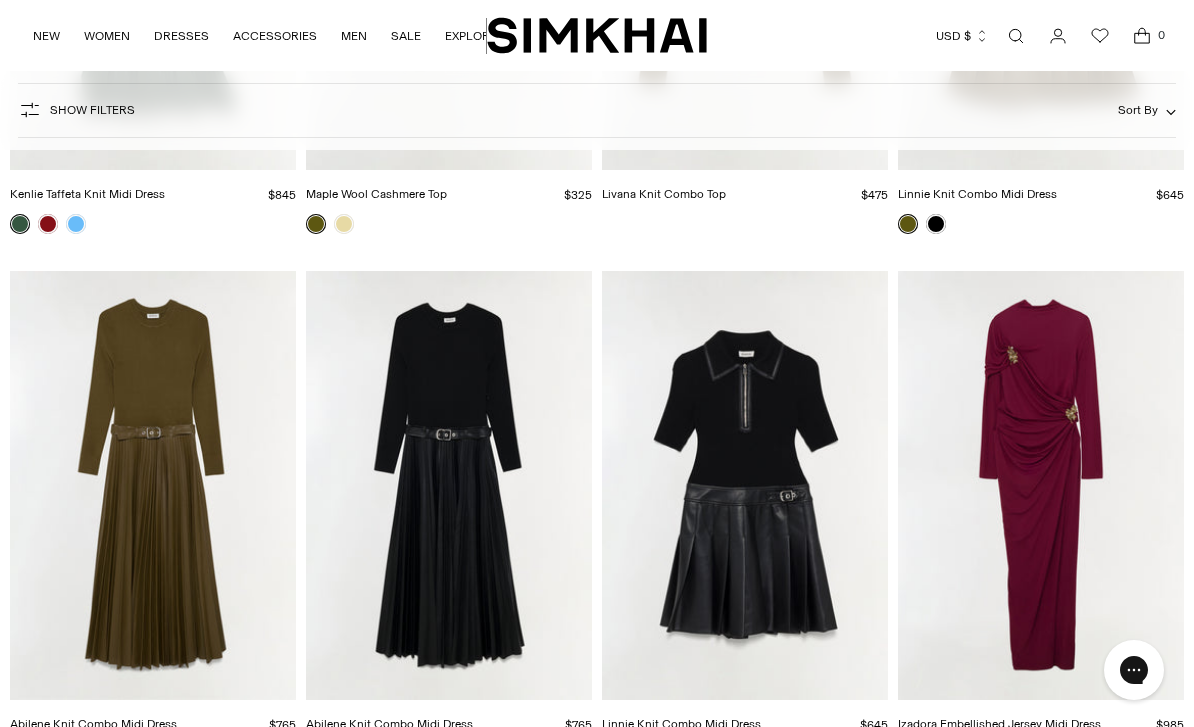scroll, scrollTop: 9118, scrollLeft: 0, axis: vertical 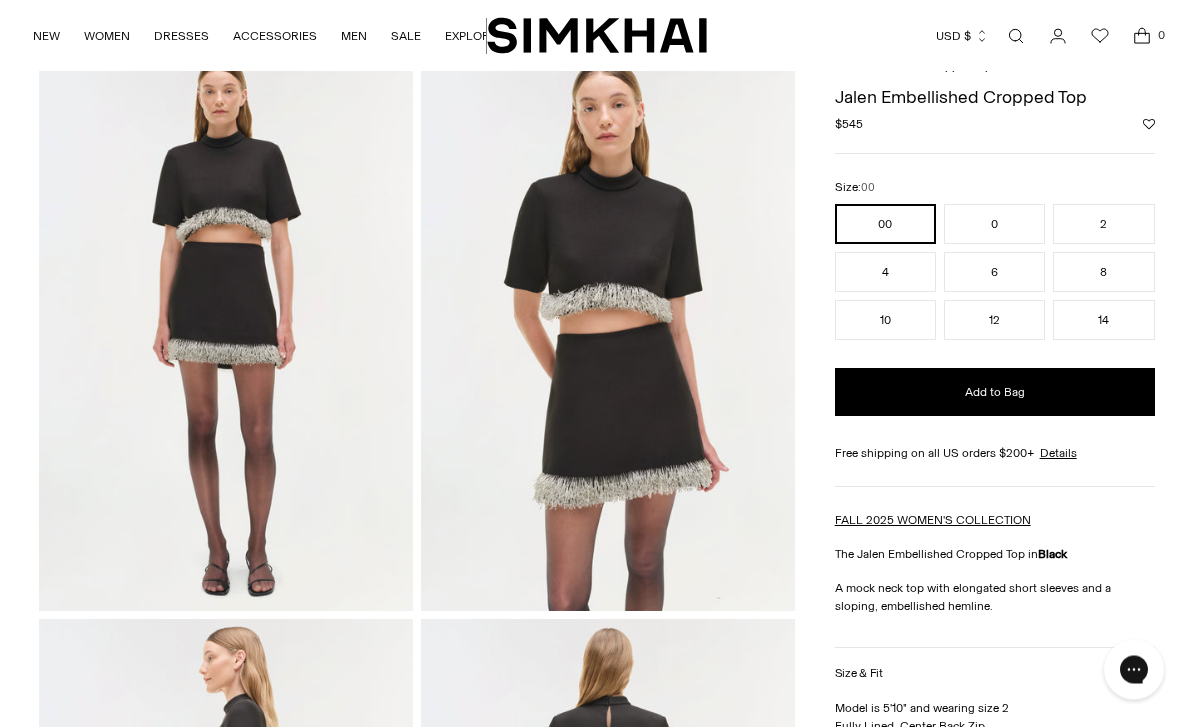 click at bounding box center [608, 331] 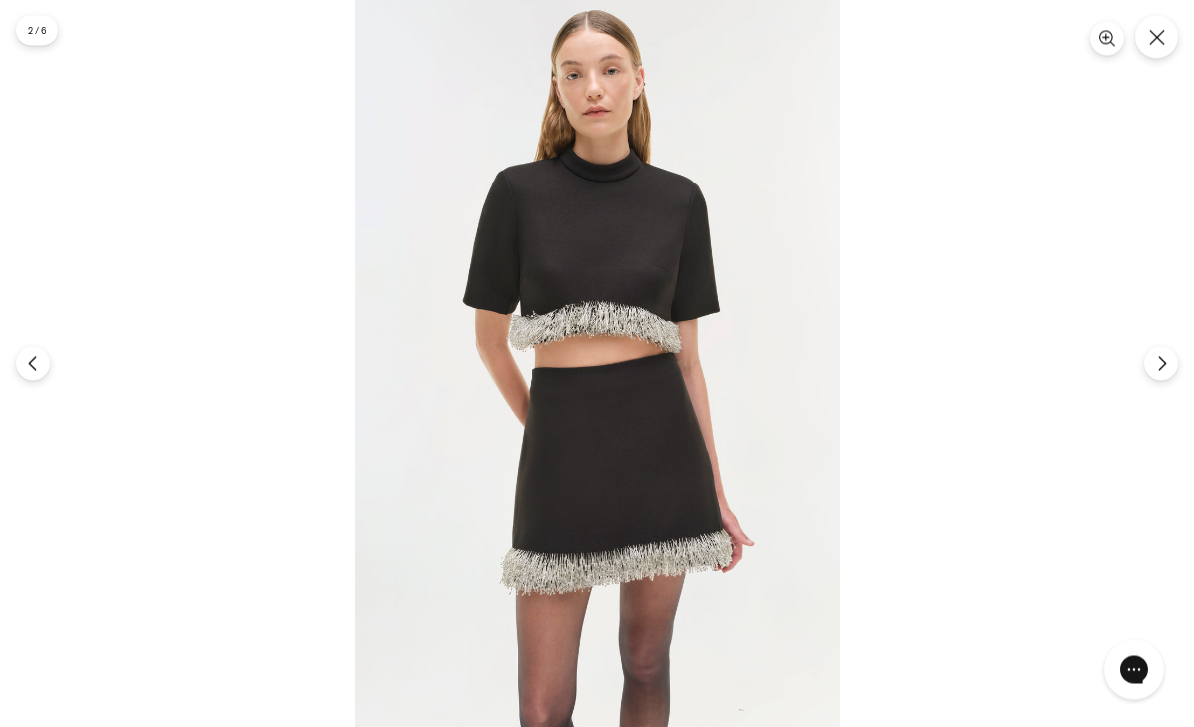 scroll, scrollTop: 61, scrollLeft: 0, axis: vertical 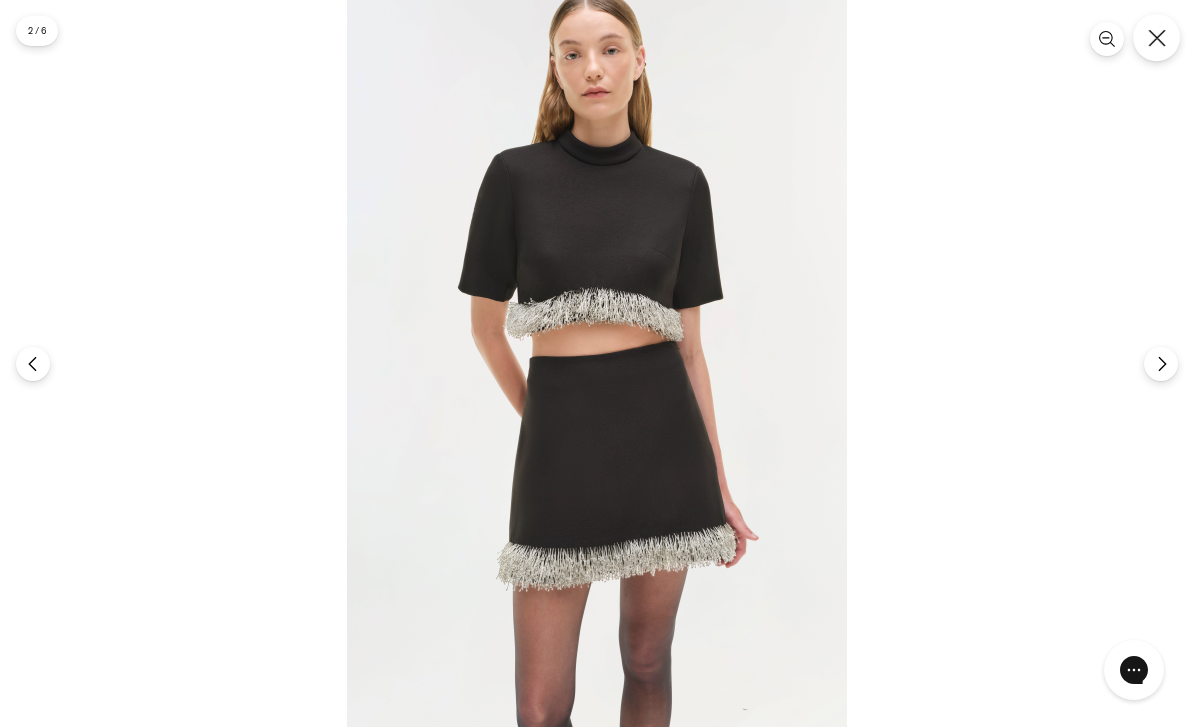 click at bounding box center (1156, 37) 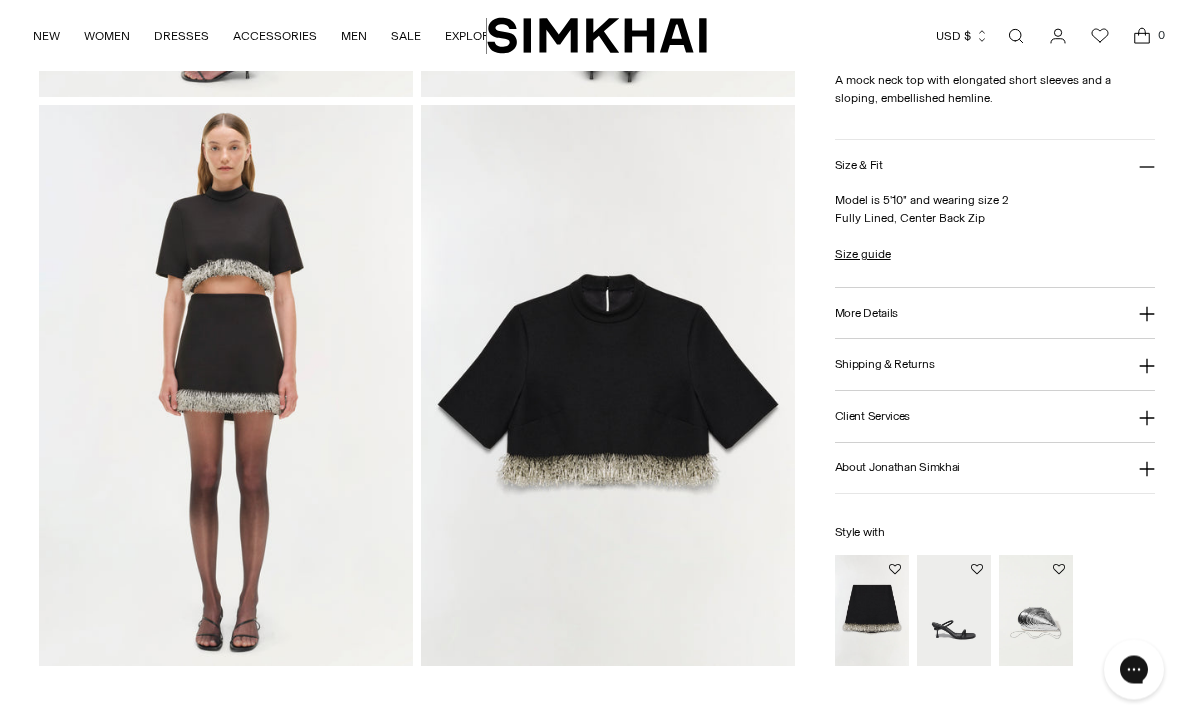 scroll, scrollTop: 1242, scrollLeft: 0, axis: vertical 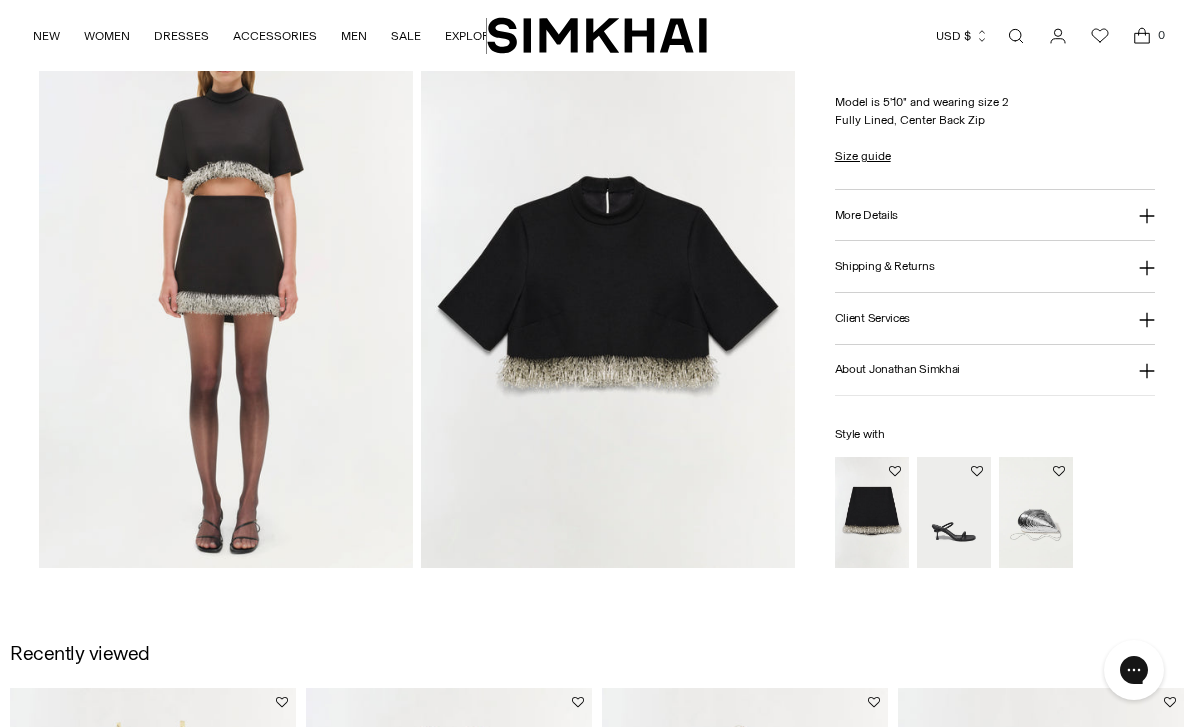 click at bounding box center (608, 287) 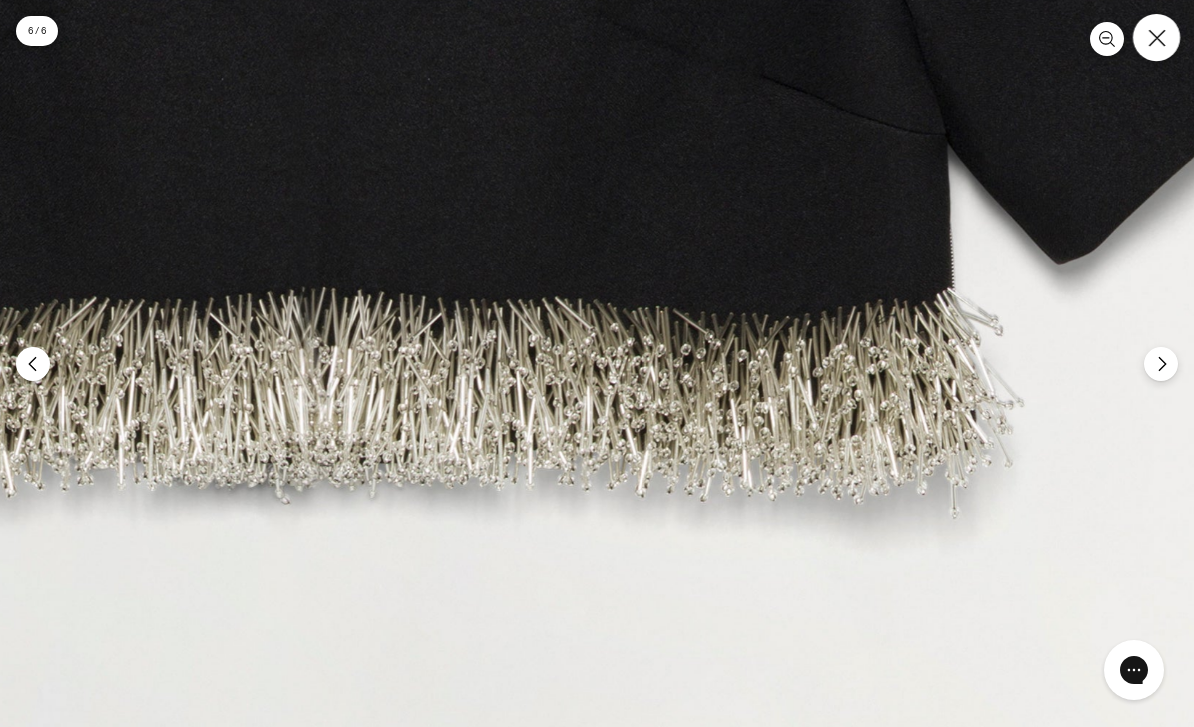 click 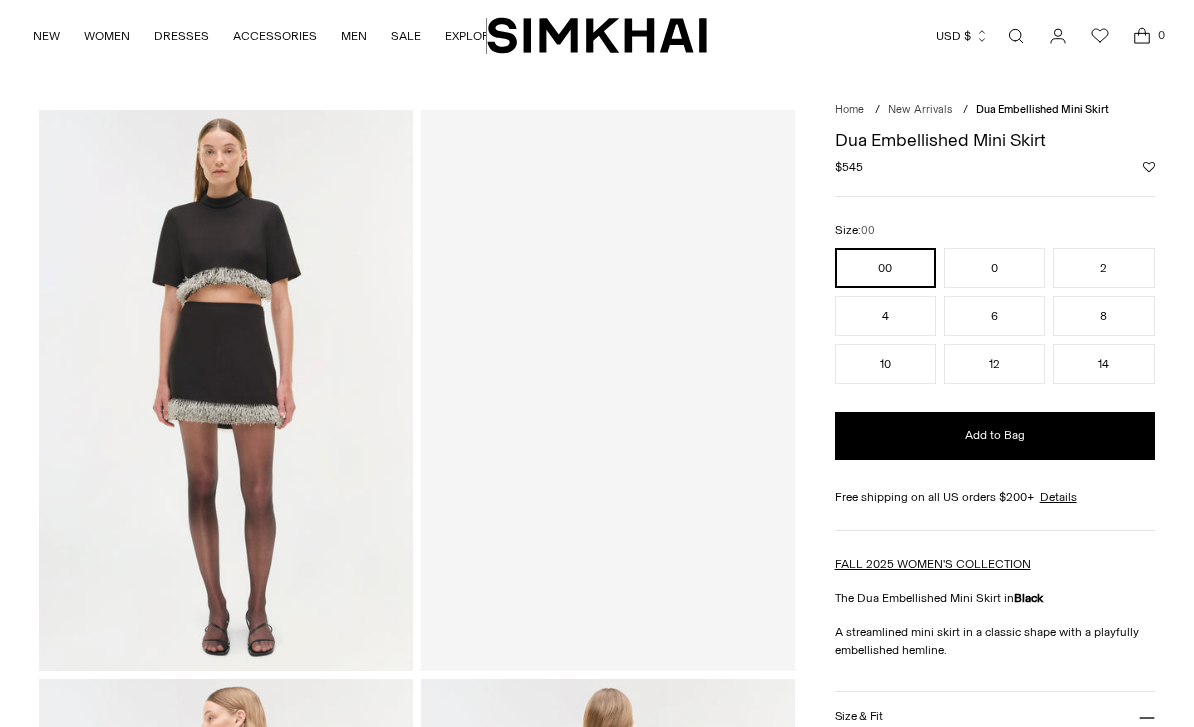 scroll, scrollTop: 138, scrollLeft: 0, axis: vertical 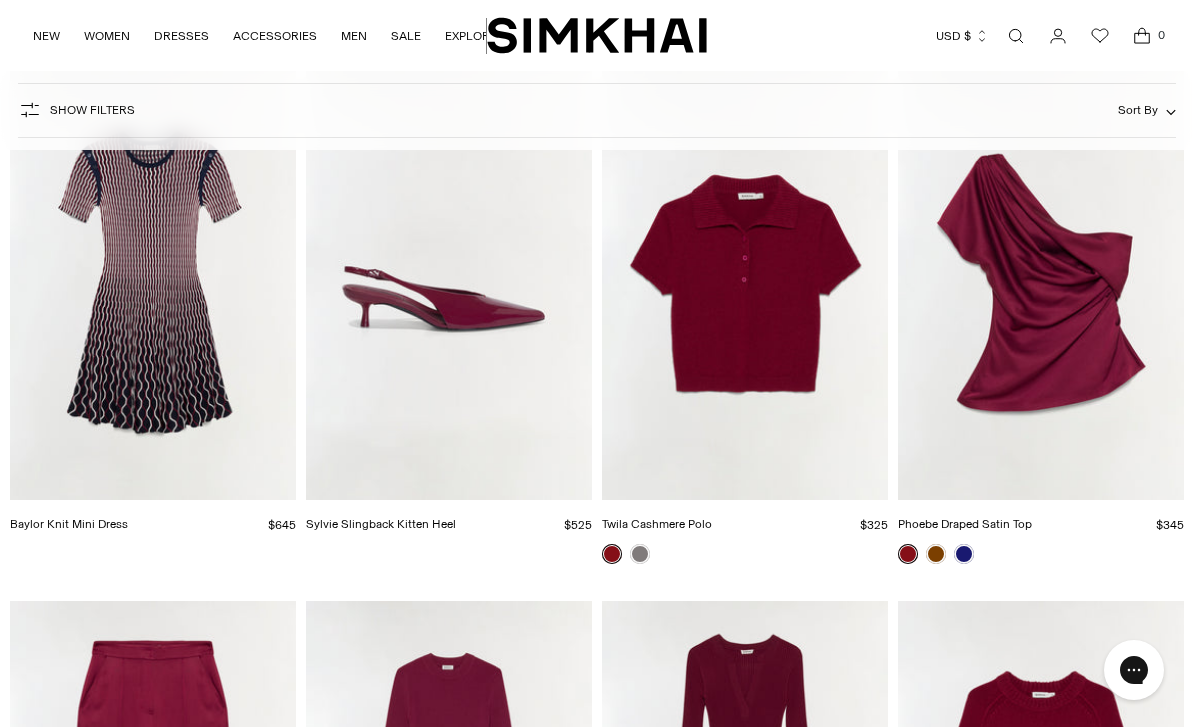 click at bounding box center (1041, 285) 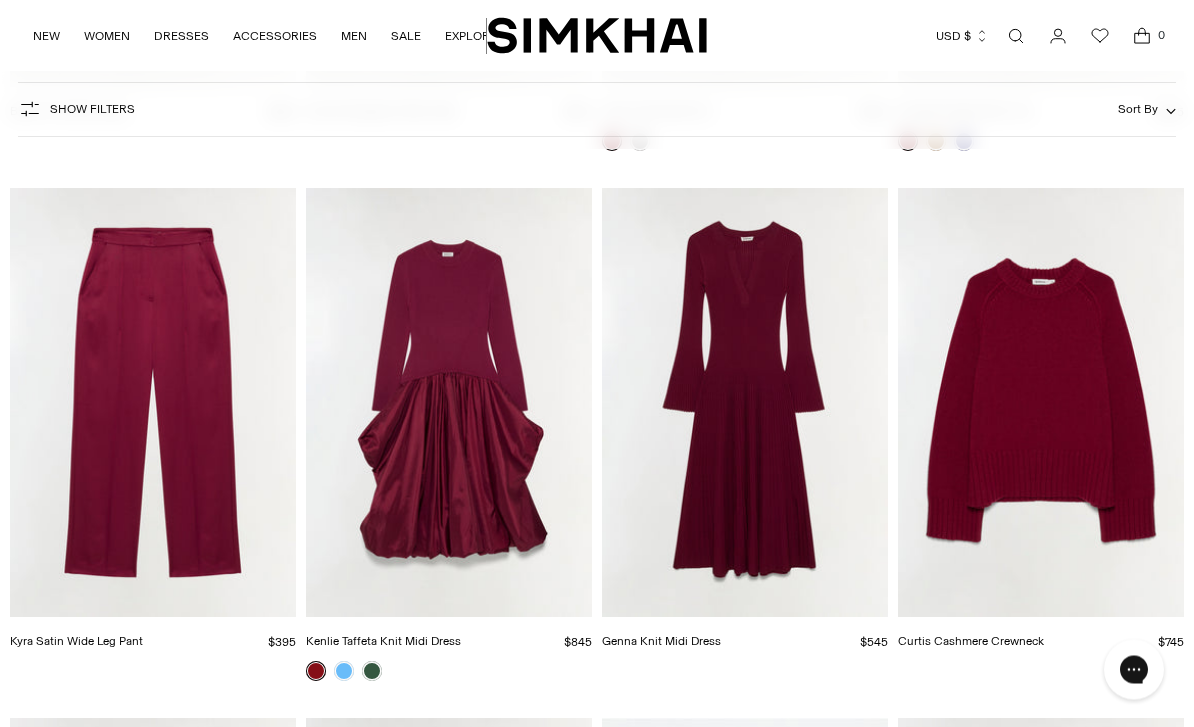 scroll, scrollTop: 10680, scrollLeft: 0, axis: vertical 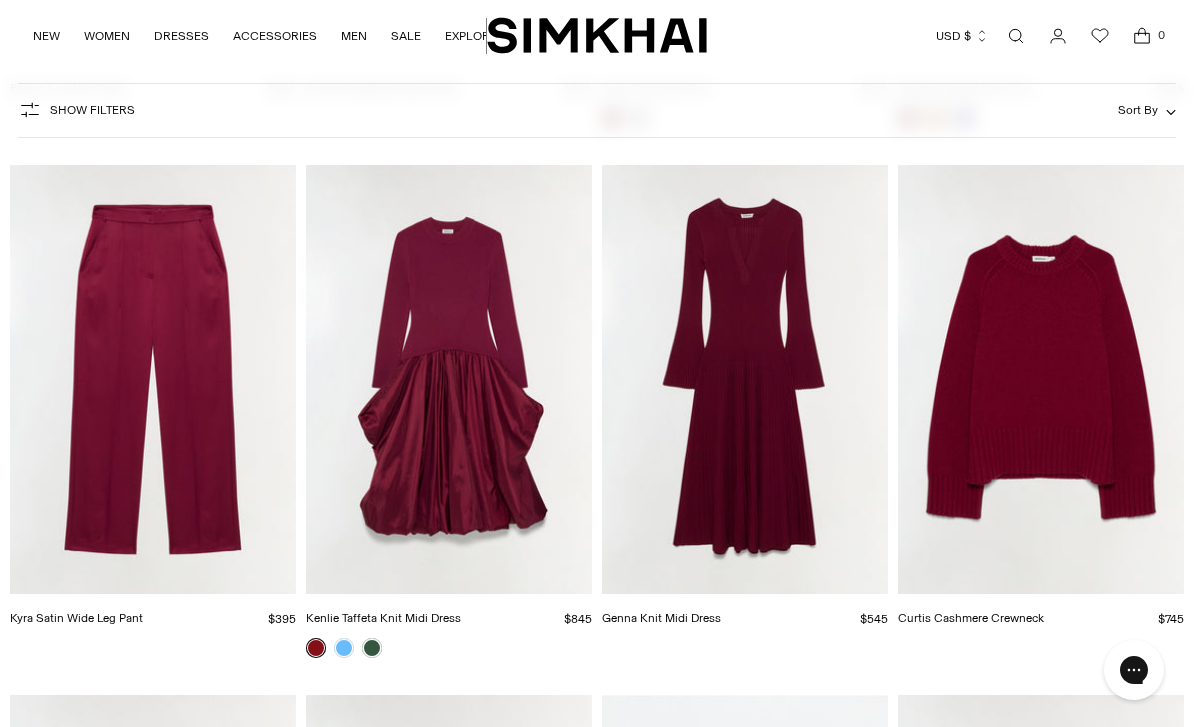 click at bounding box center (1041, 379) 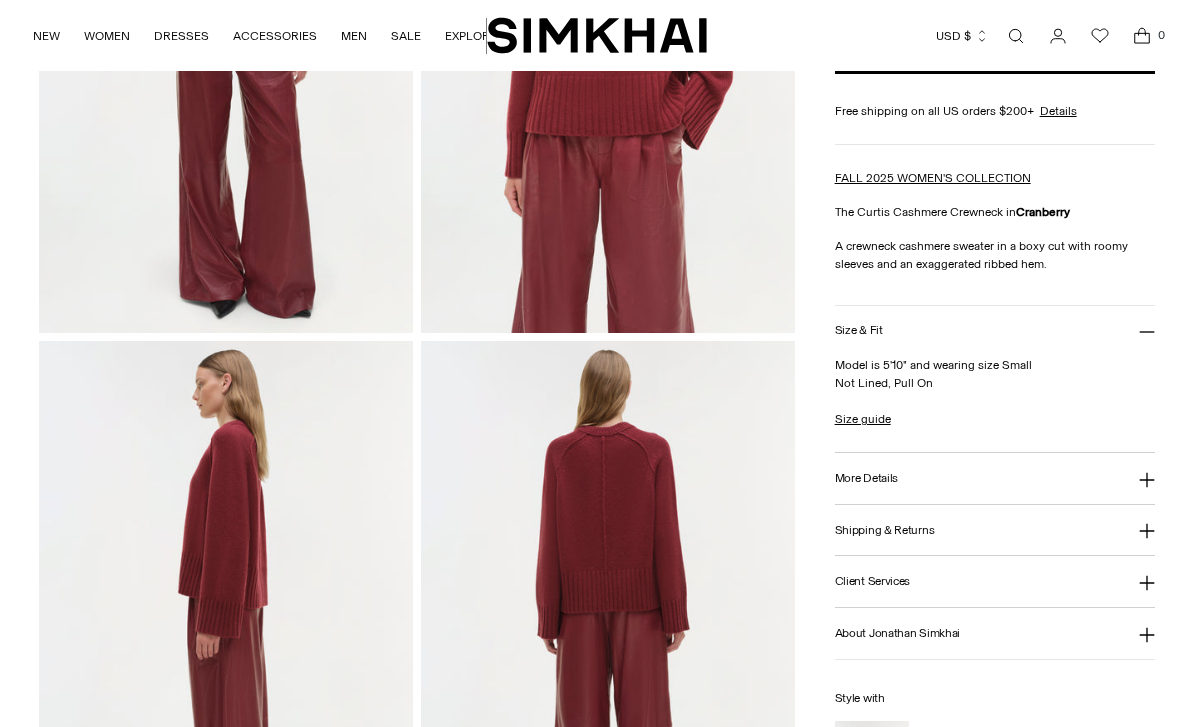 scroll, scrollTop: 214, scrollLeft: 0, axis: vertical 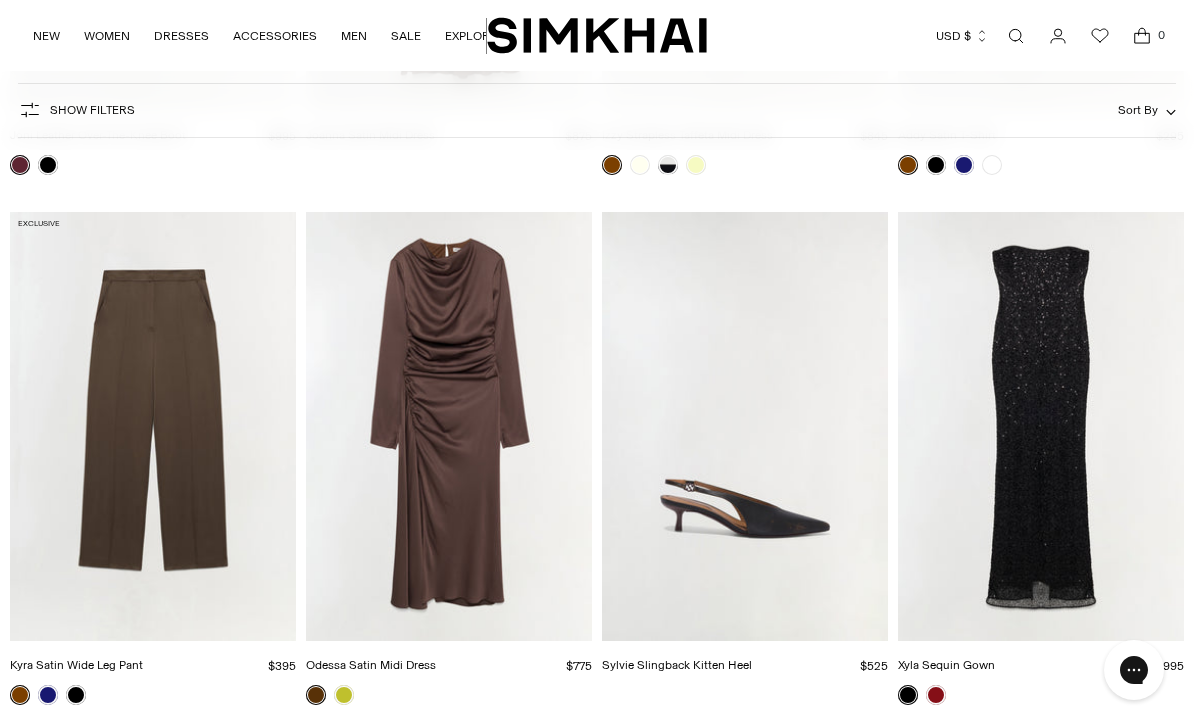 click at bounding box center (1041, 426) 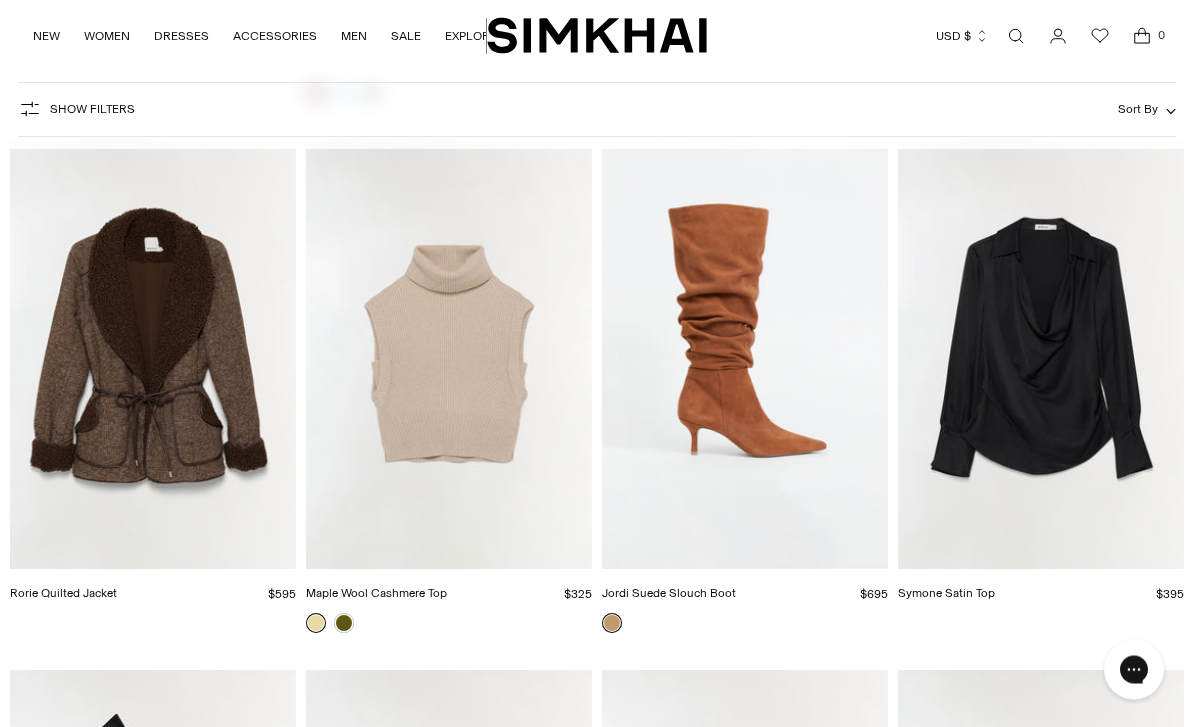 scroll, scrollTop: 11235, scrollLeft: 0, axis: vertical 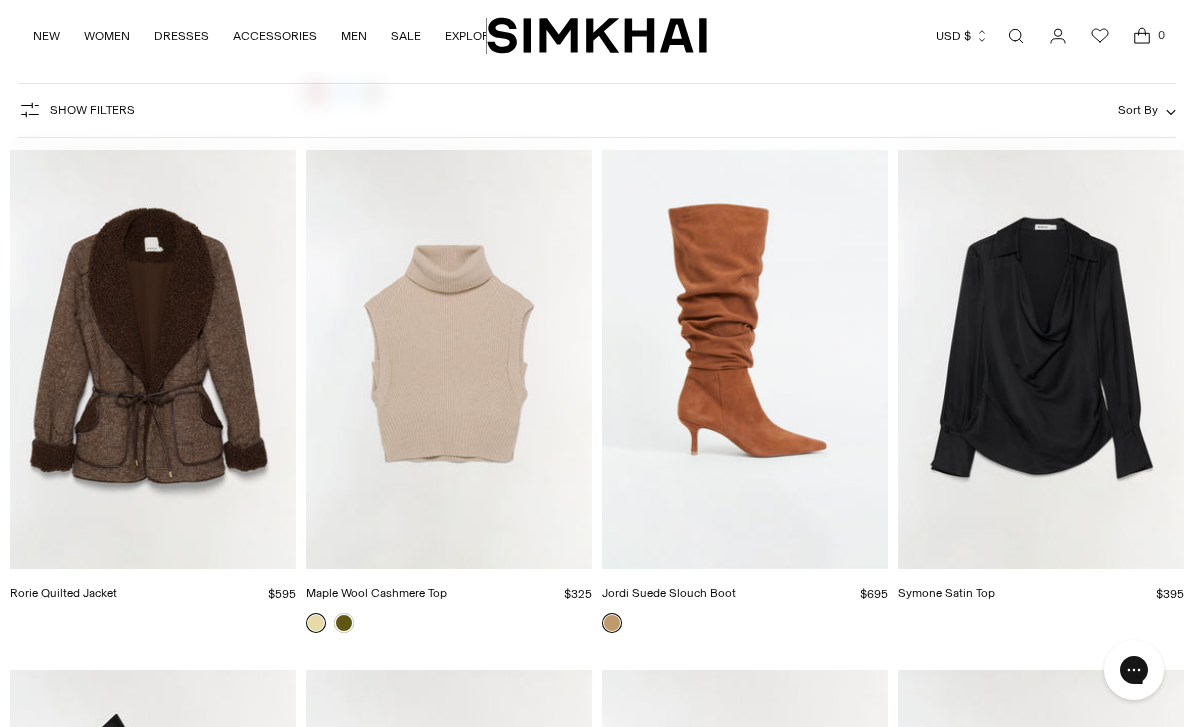 click at bounding box center [153, 354] 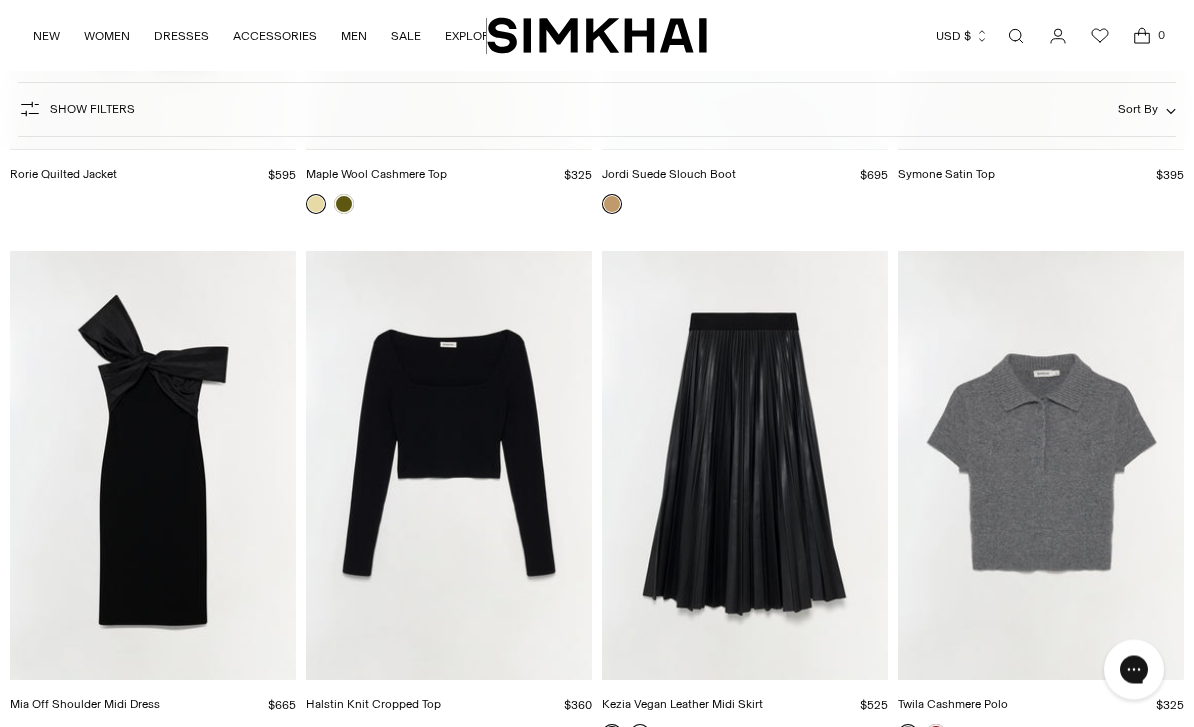 scroll, scrollTop: 11654, scrollLeft: 0, axis: vertical 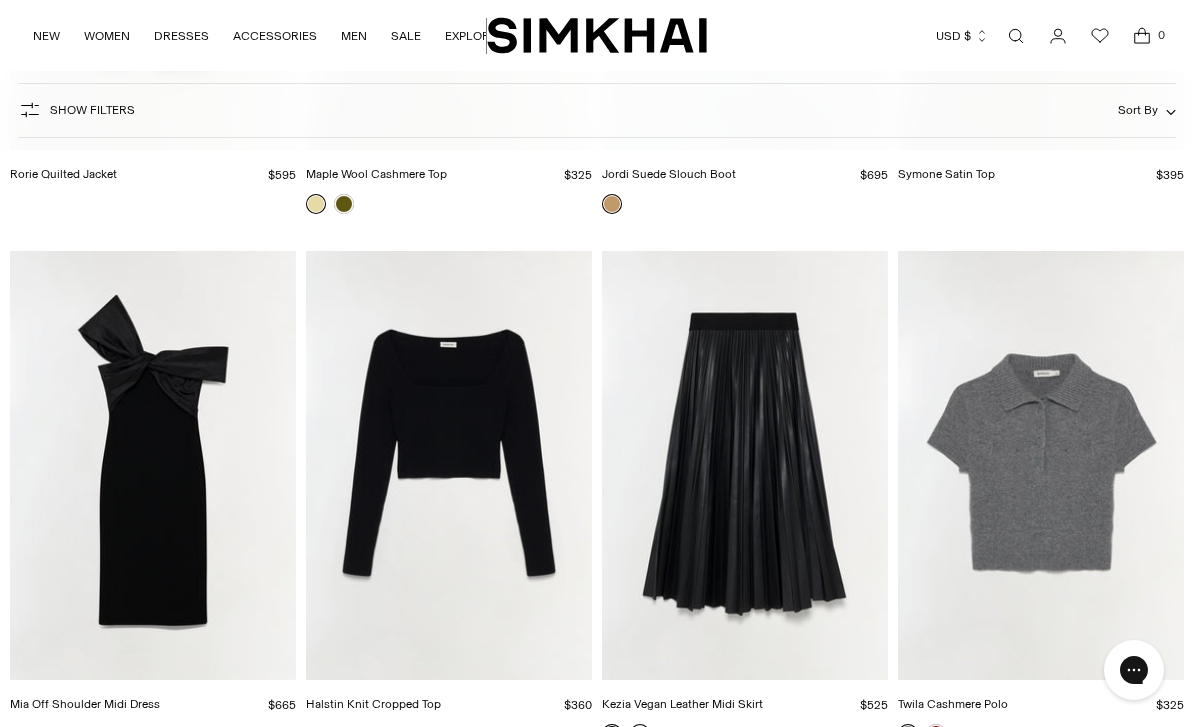 click at bounding box center [153, 465] 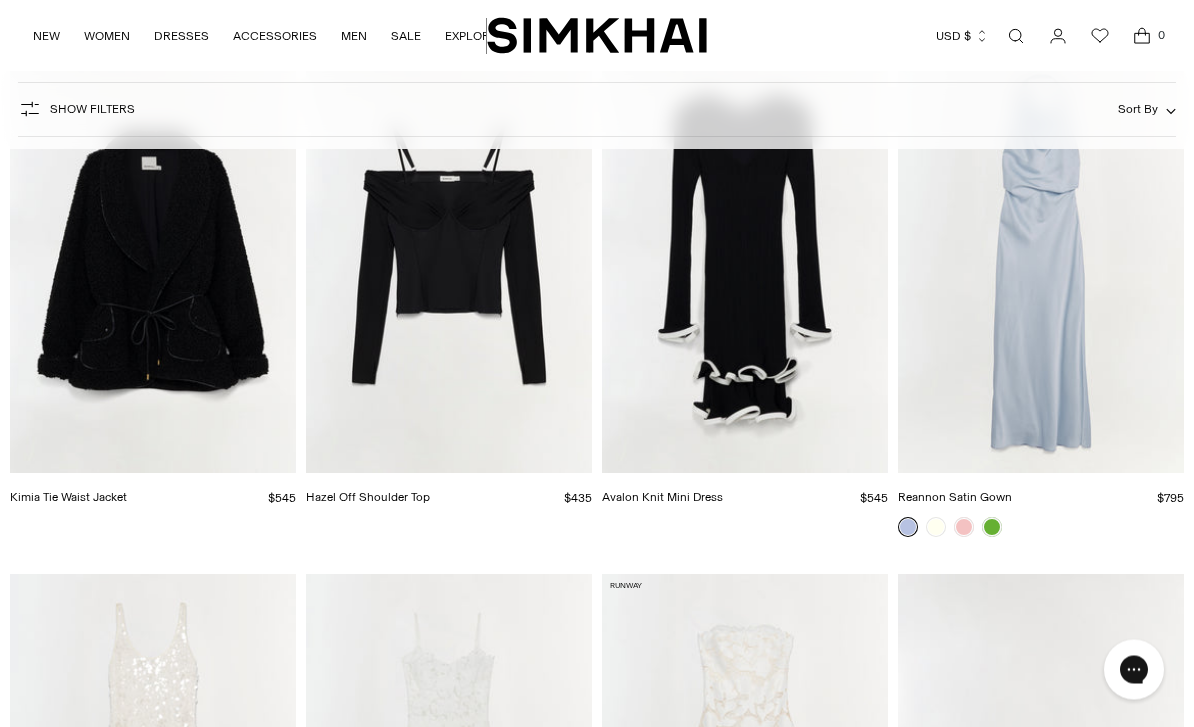 scroll, scrollTop: 12392, scrollLeft: 0, axis: vertical 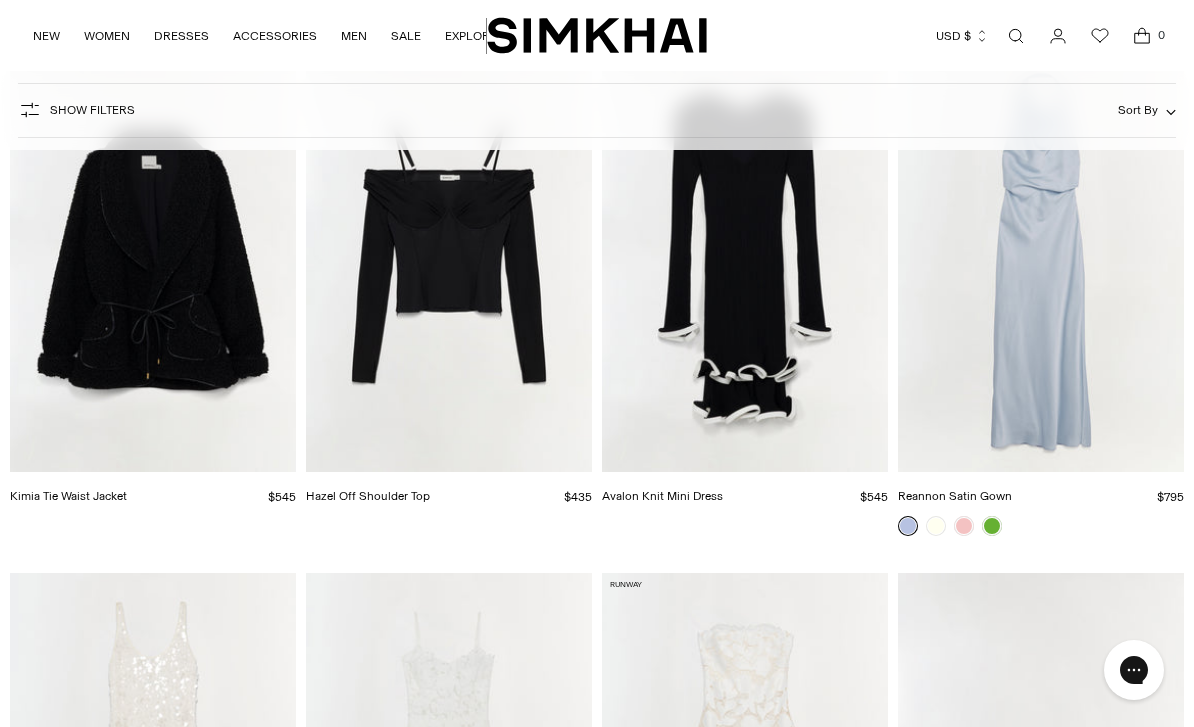 click at bounding box center (153, 257) 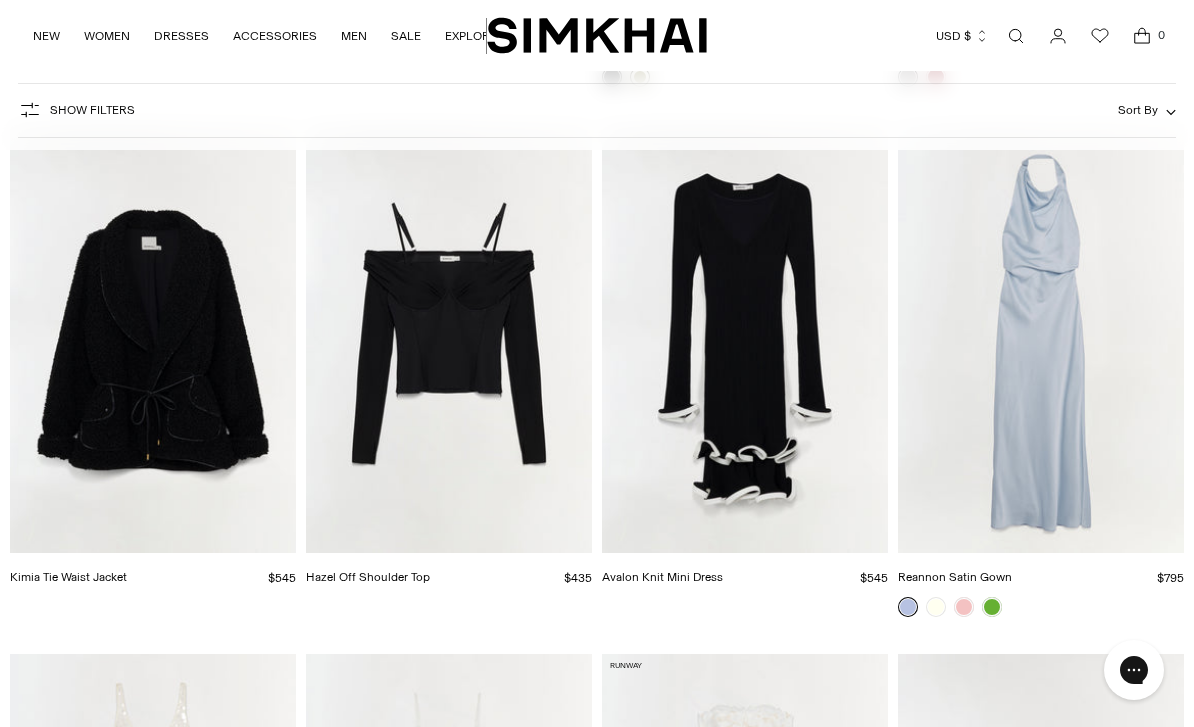 scroll, scrollTop: 12296, scrollLeft: 0, axis: vertical 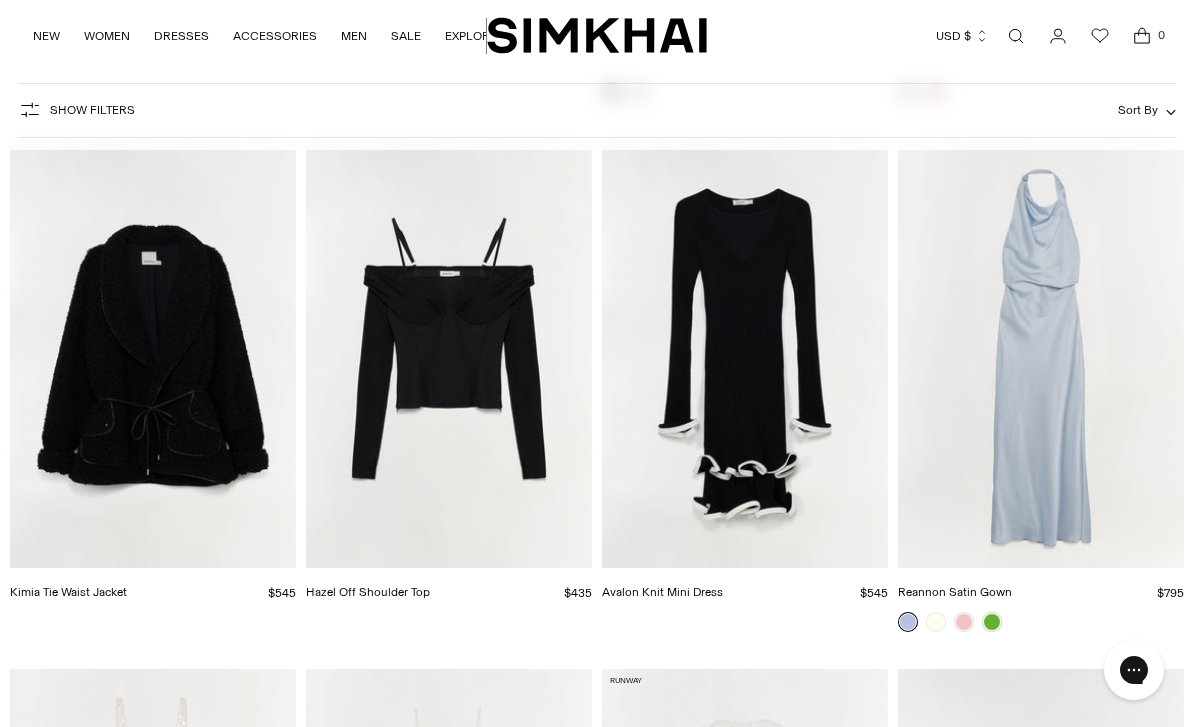 click at bounding box center [745, 353] 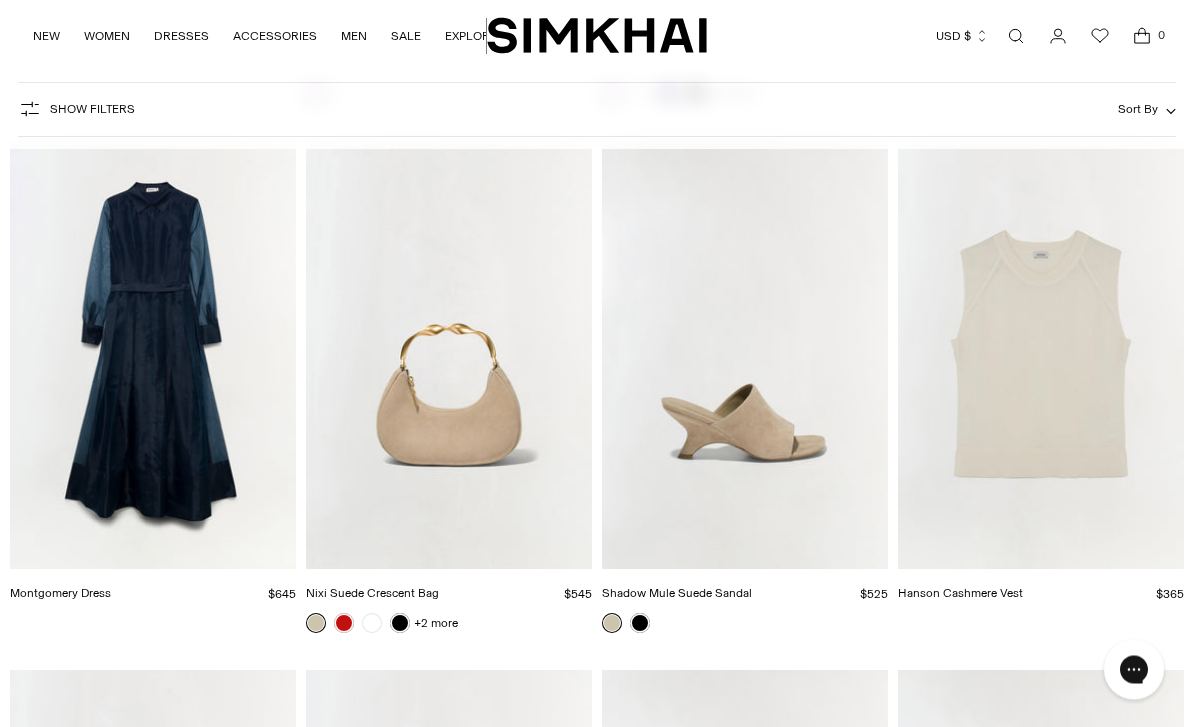 scroll, scrollTop: 16535, scrollLeft: 0, axis: vertical 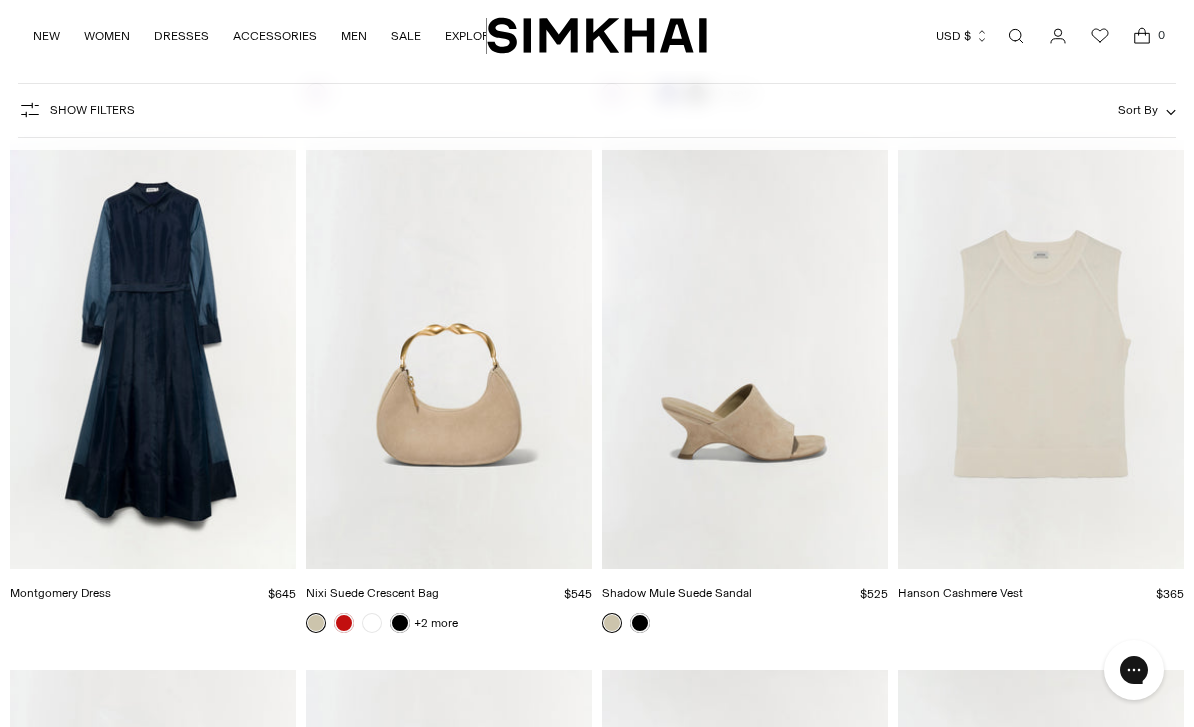 click at bounding box center (745, 354) 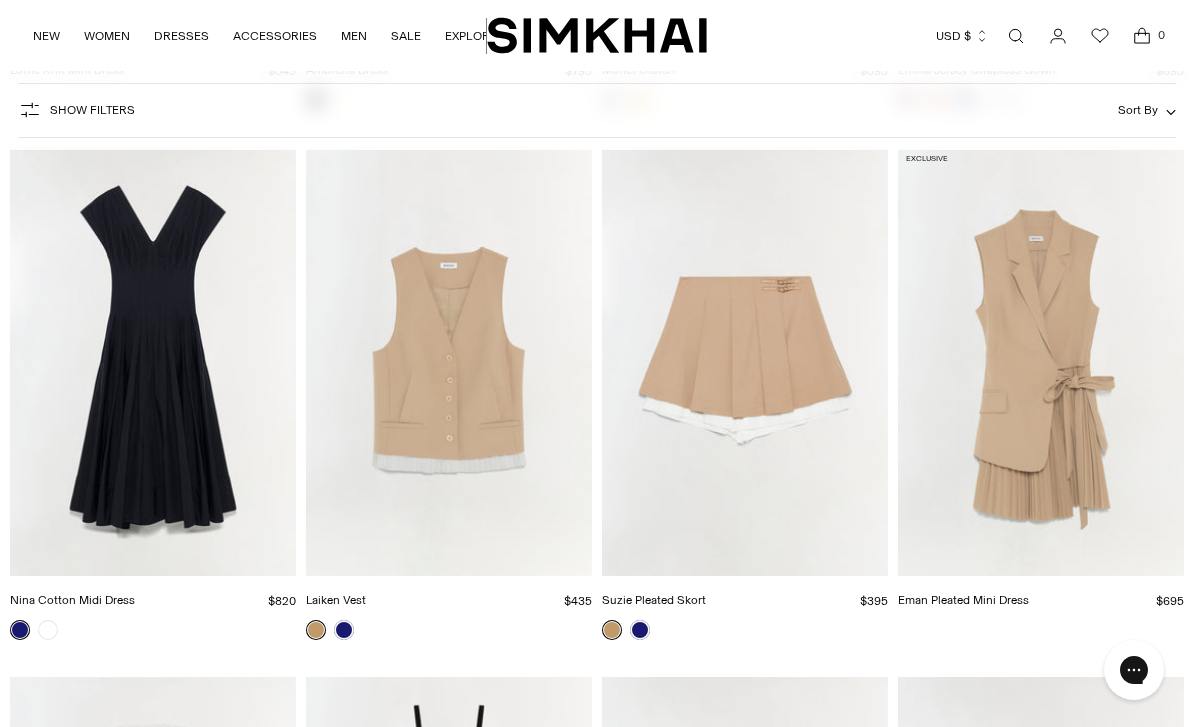 scroll, scrollTop: 22878, scrollLeft: 0, axis: vertical 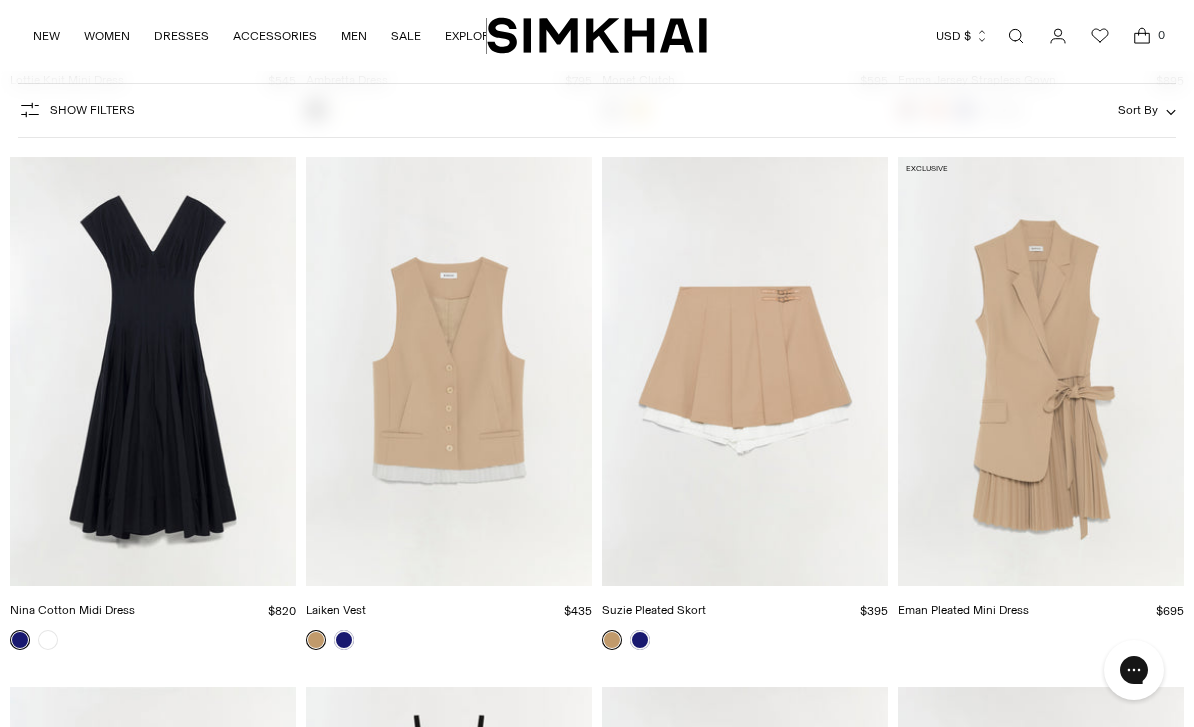 click at bounding box center (153, 371) 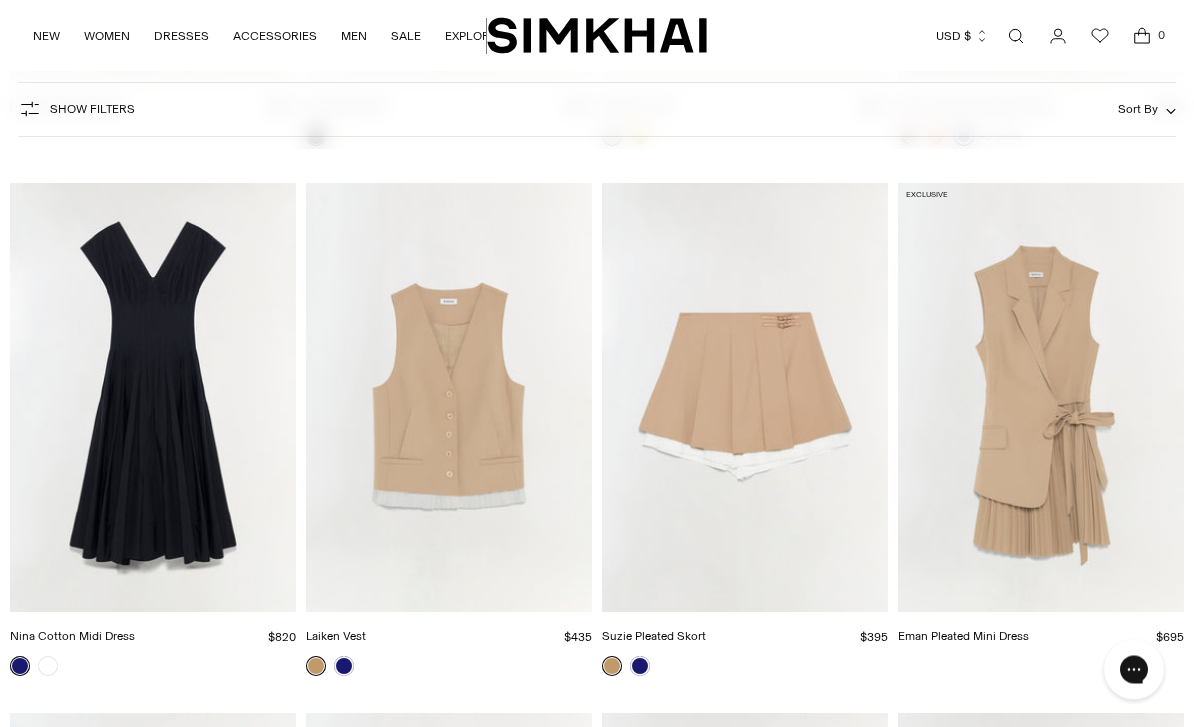 scroll, scrollTop: 22852, scrollLeft: 0, axis: vertical 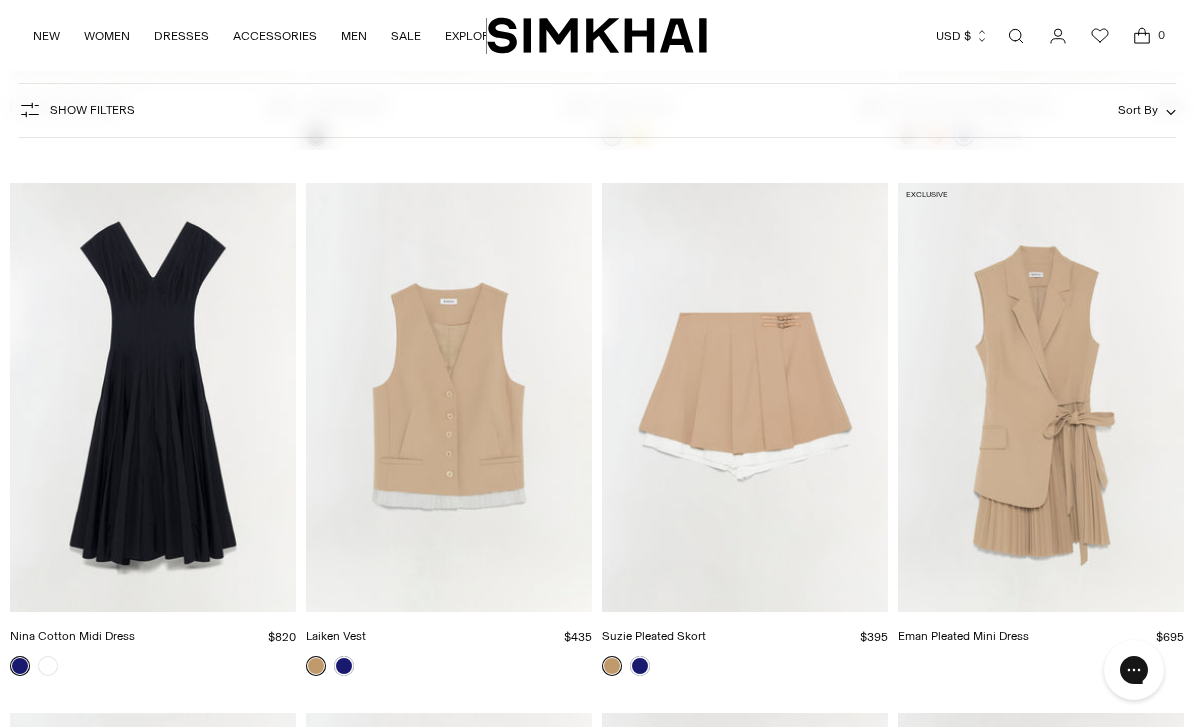 click at bounding box center (449, 397) 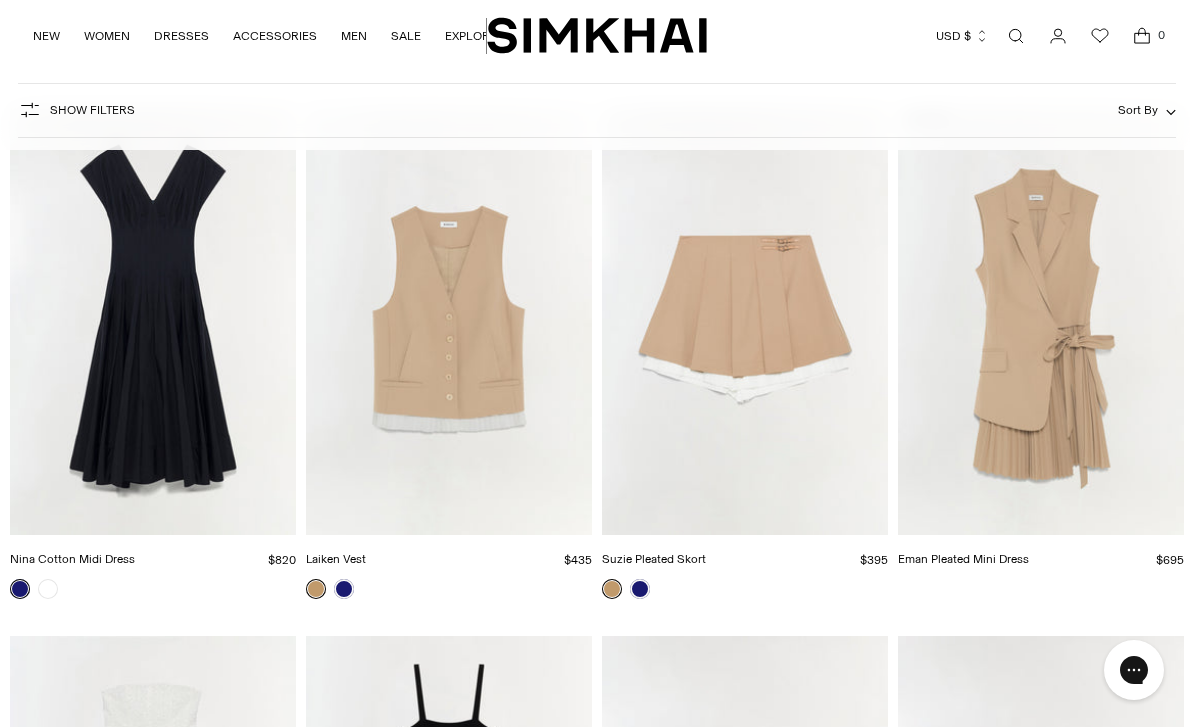 click at bounding box center [1041, 320] 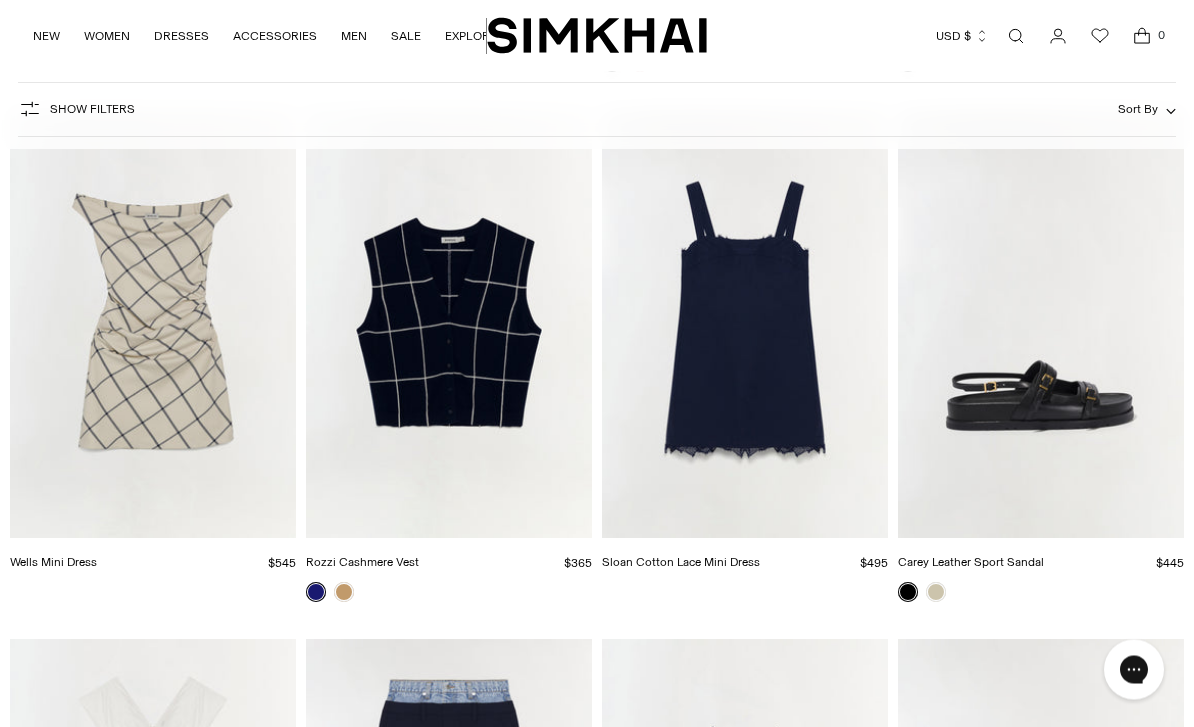 scroll, scrollTop: 23987, scrollLeft: 0, axis: vertical 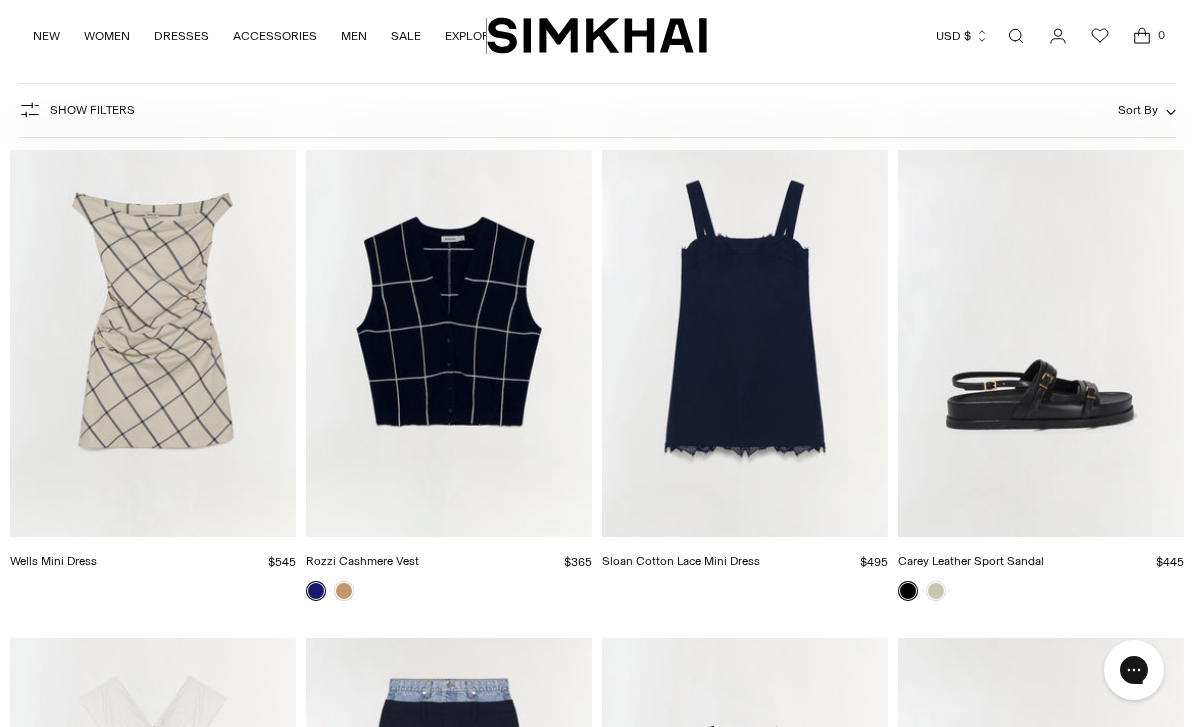 click at bounding box center [745, 322] 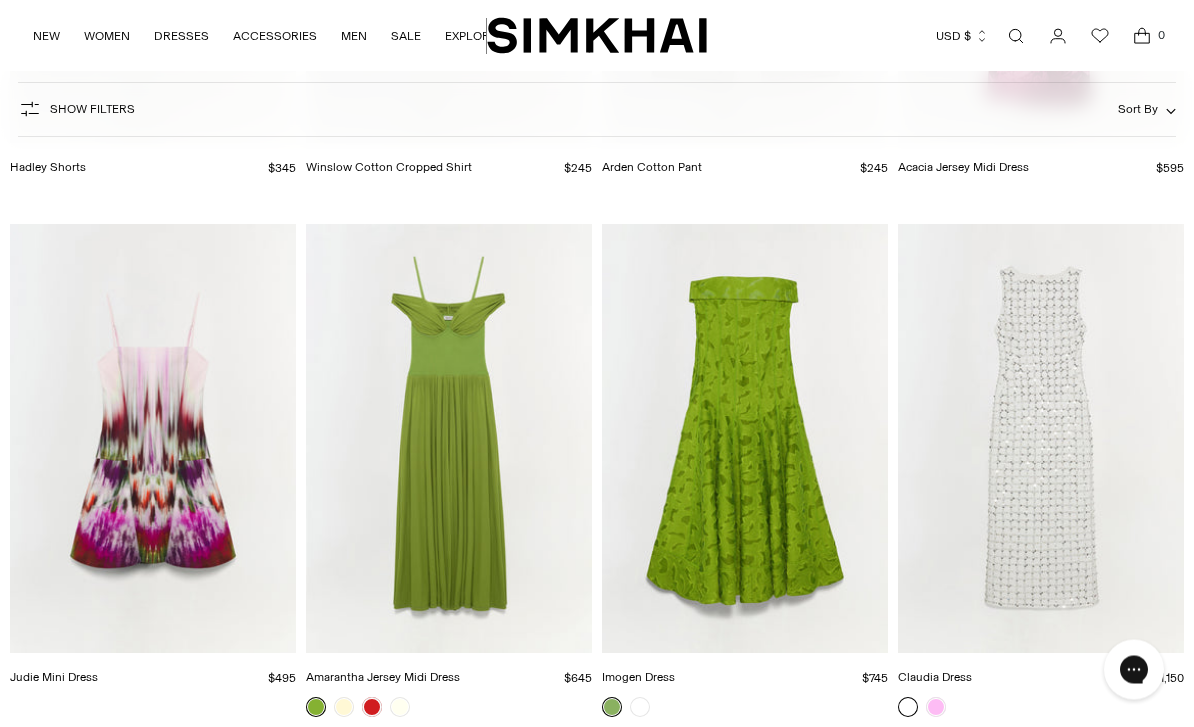 scroll, scrollTop: 29682, scrollLeft: 0, axis: vertical 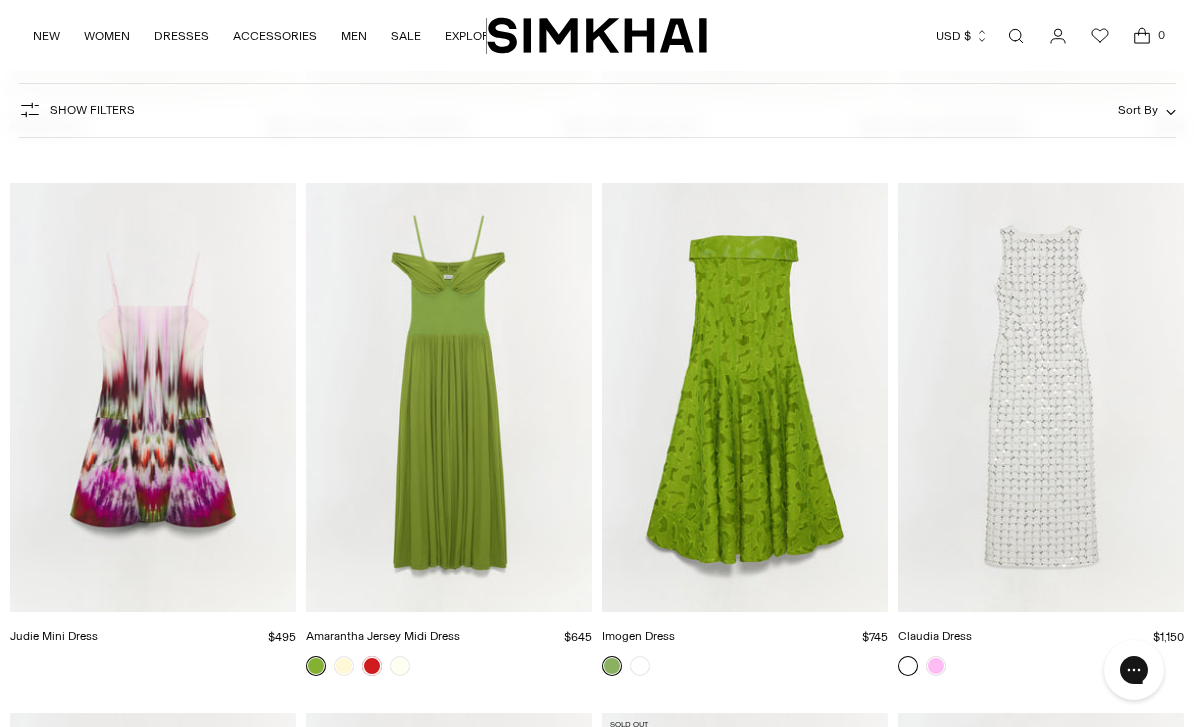 click at bounding box center (153, 397) 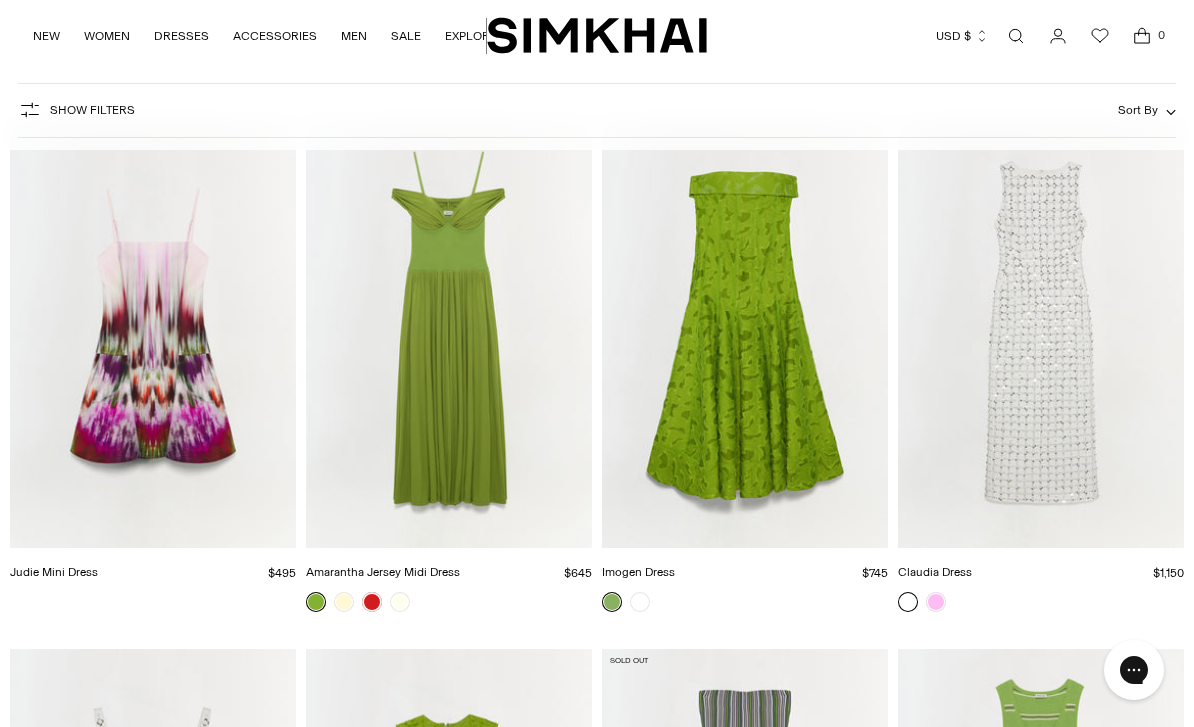 click at bounding box center (449, 333) 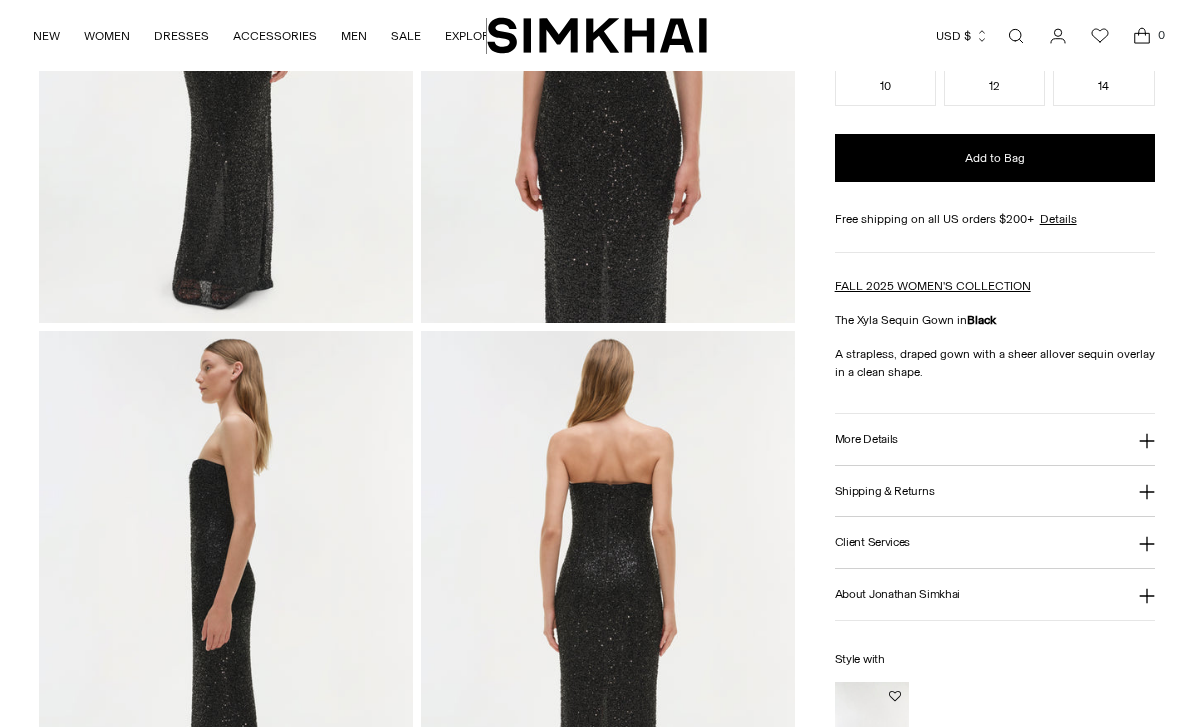 scroll, scrollTop: 454, scrollLeft: 0, axis: vertical 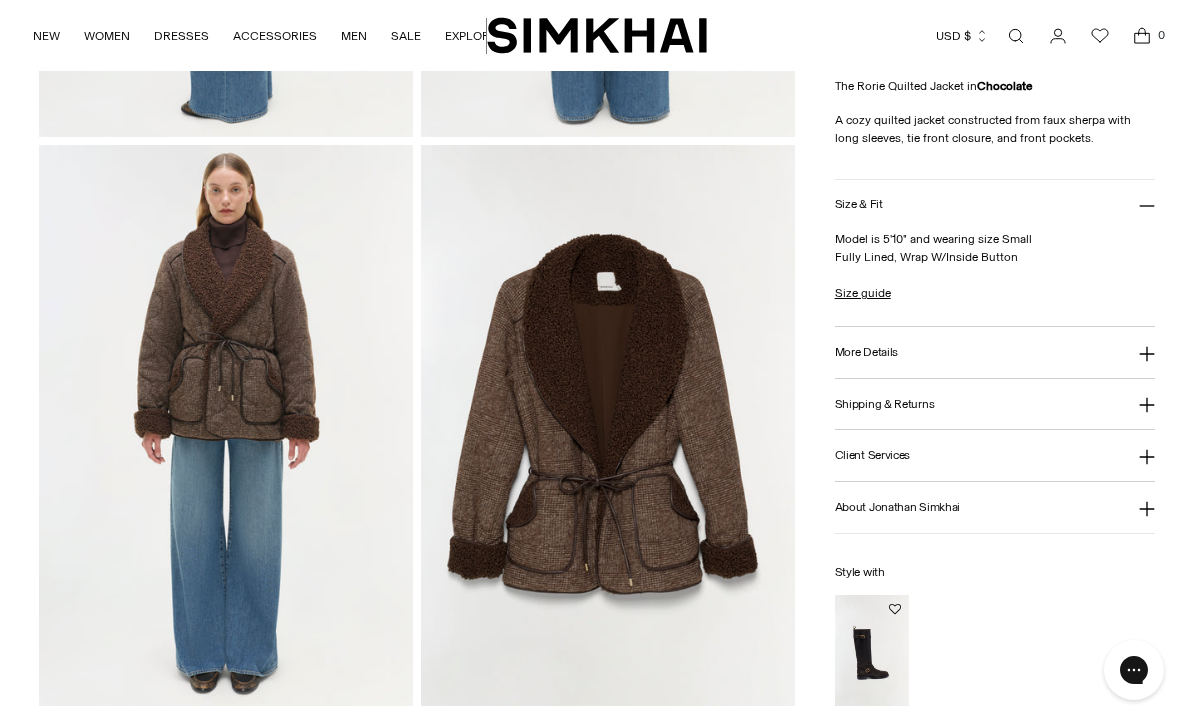 click on "More Details" at bounding box center (995, 352) 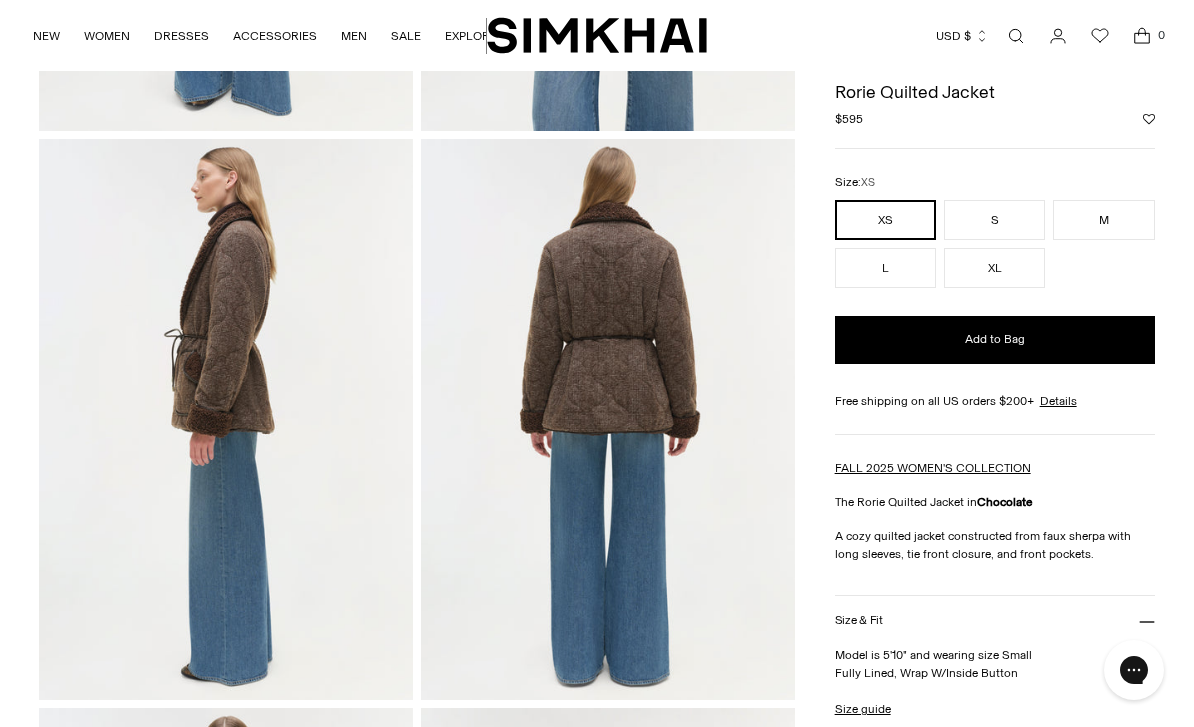 scroll, scrollTop: 537, scrollLeft: 0, axis: vertical 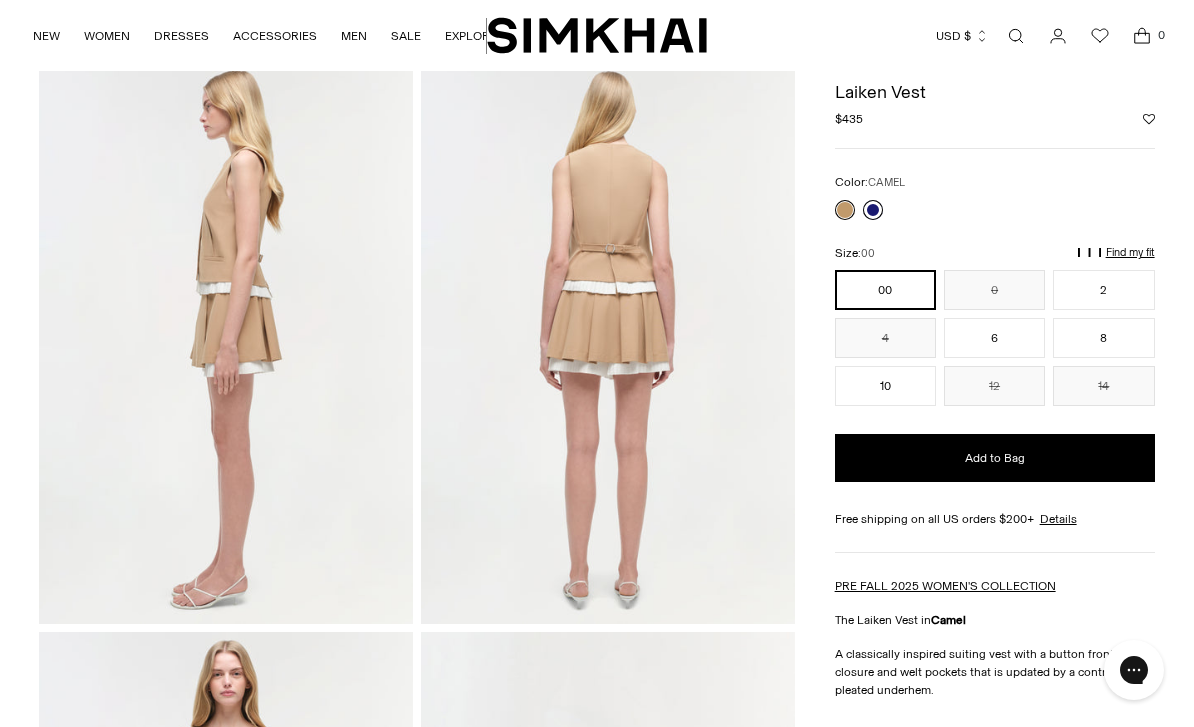click at bounding box center [873, 210] 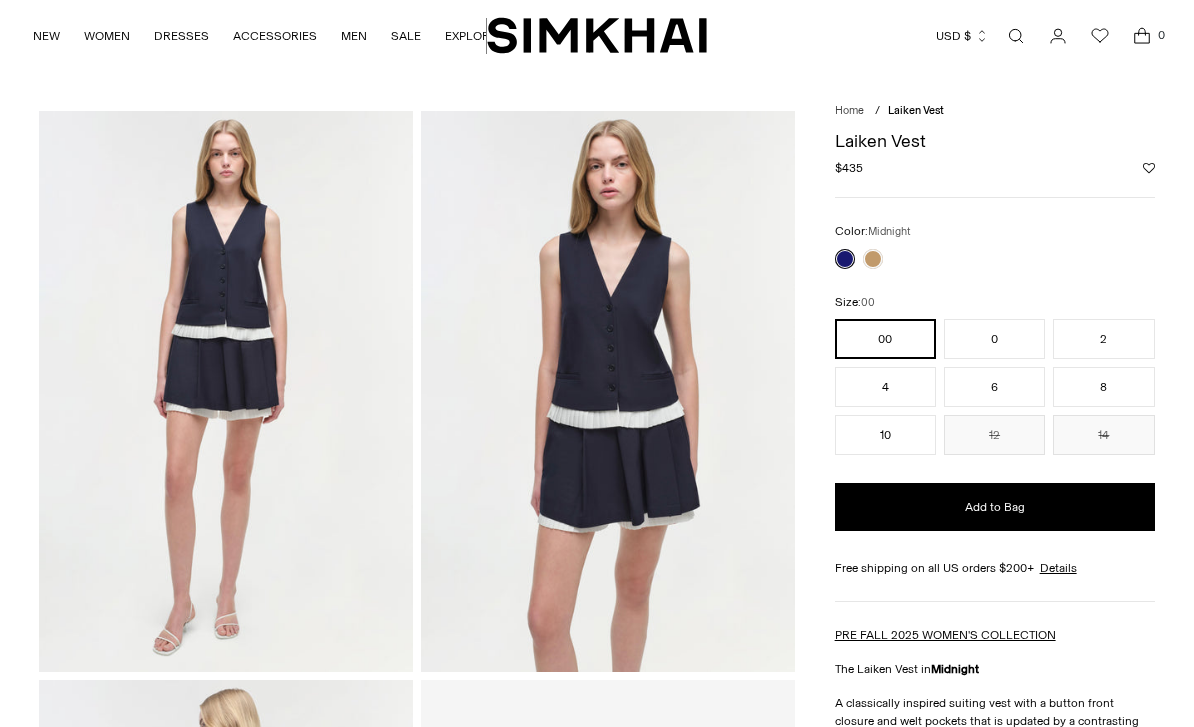 scroll, scrollTop: 0, scrollLeft: 0, axis: both 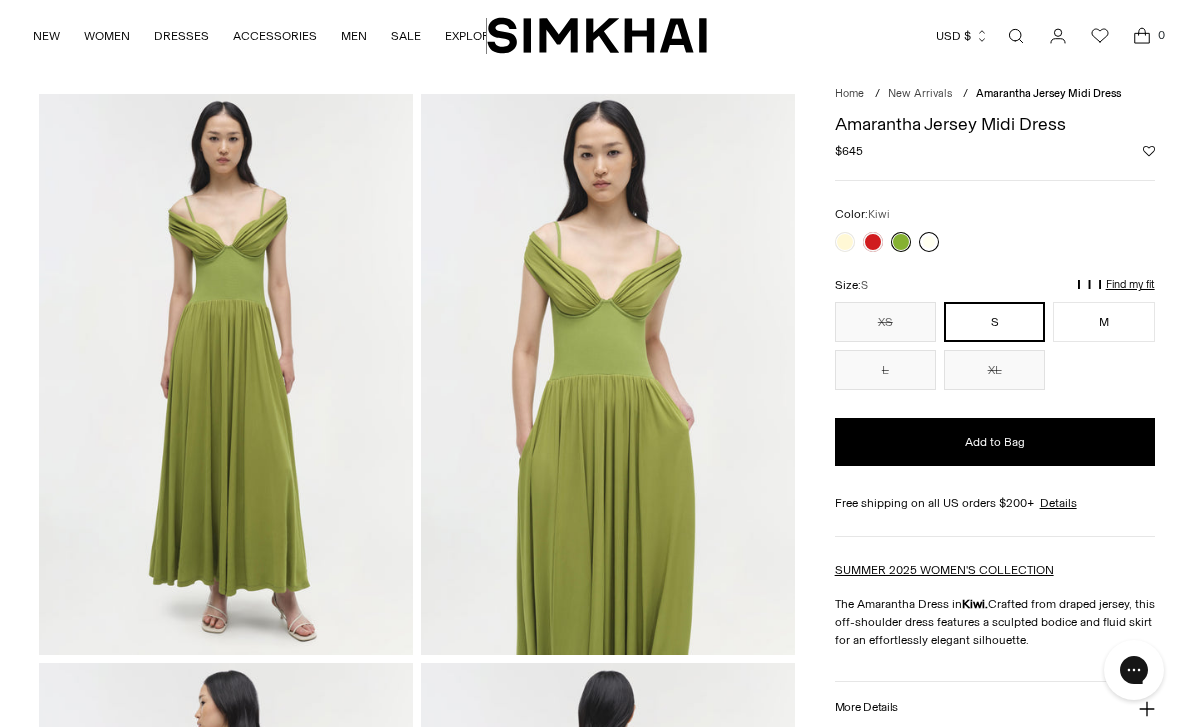 click at bounding box center (929, 242) 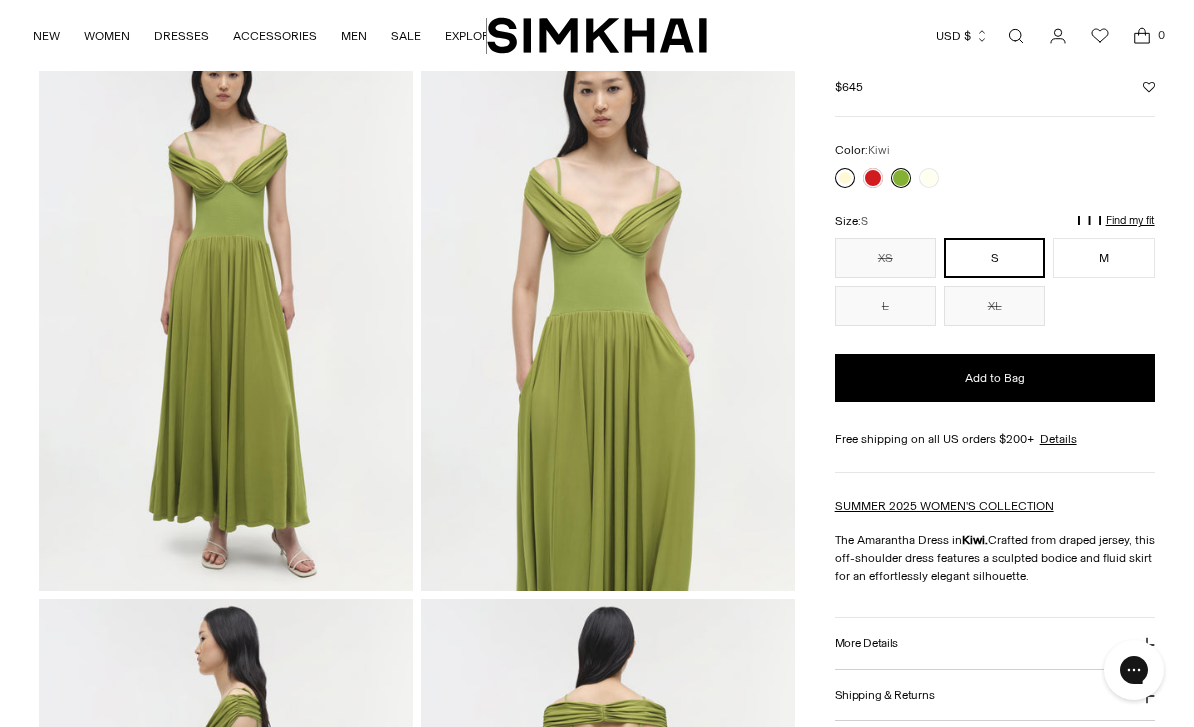 click at bounding box center (845, 178) 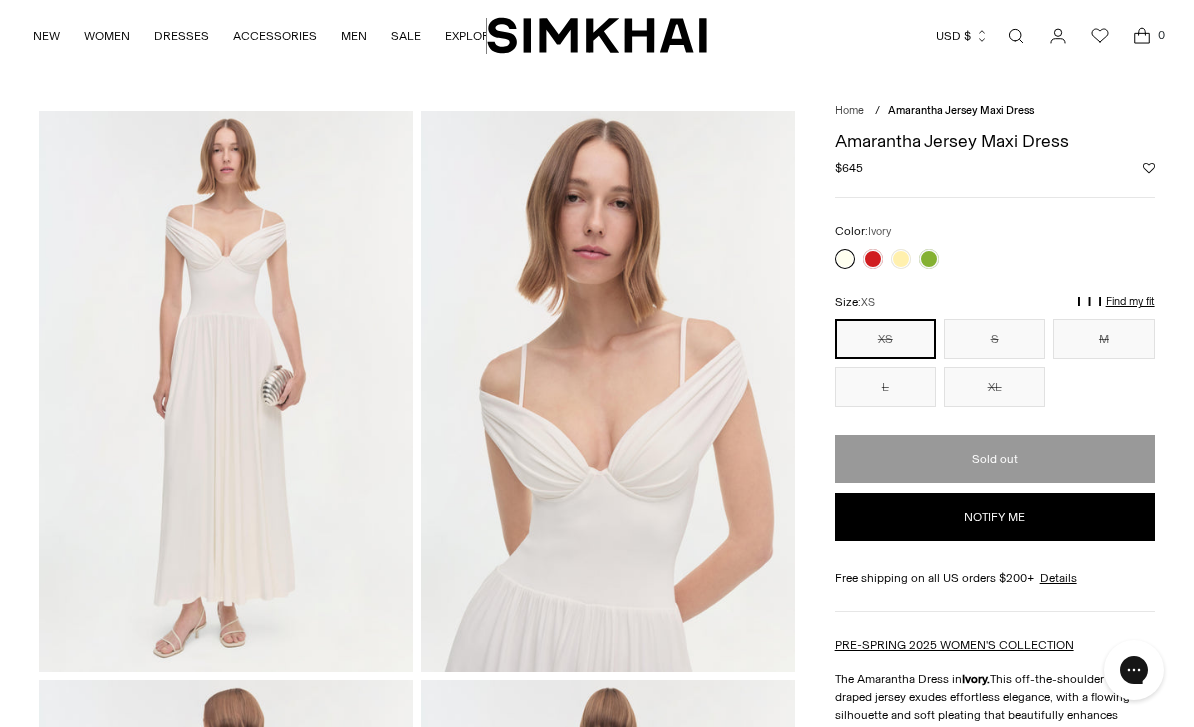 scroll, scrollTop: 0, scrollLeft: 0, axis: both 